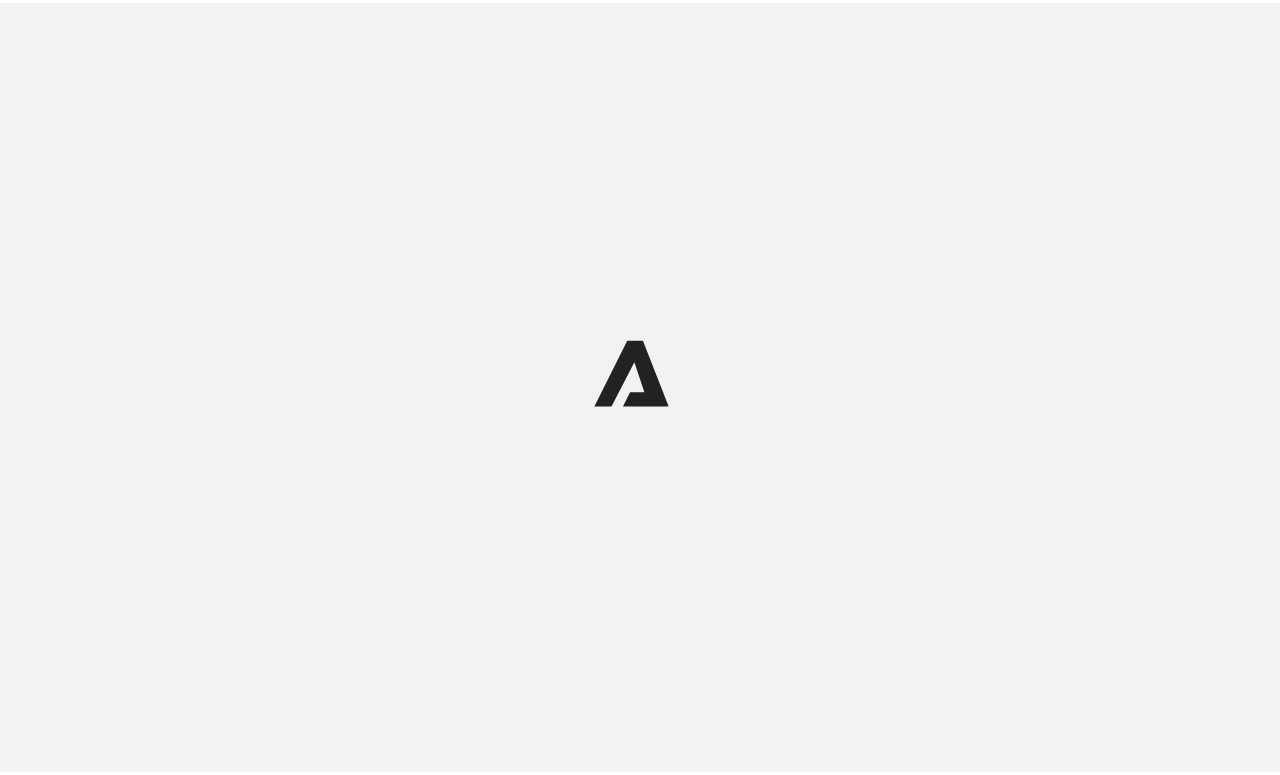 scroll, scrollTop: 0, scrollLeft: 0, axis: both 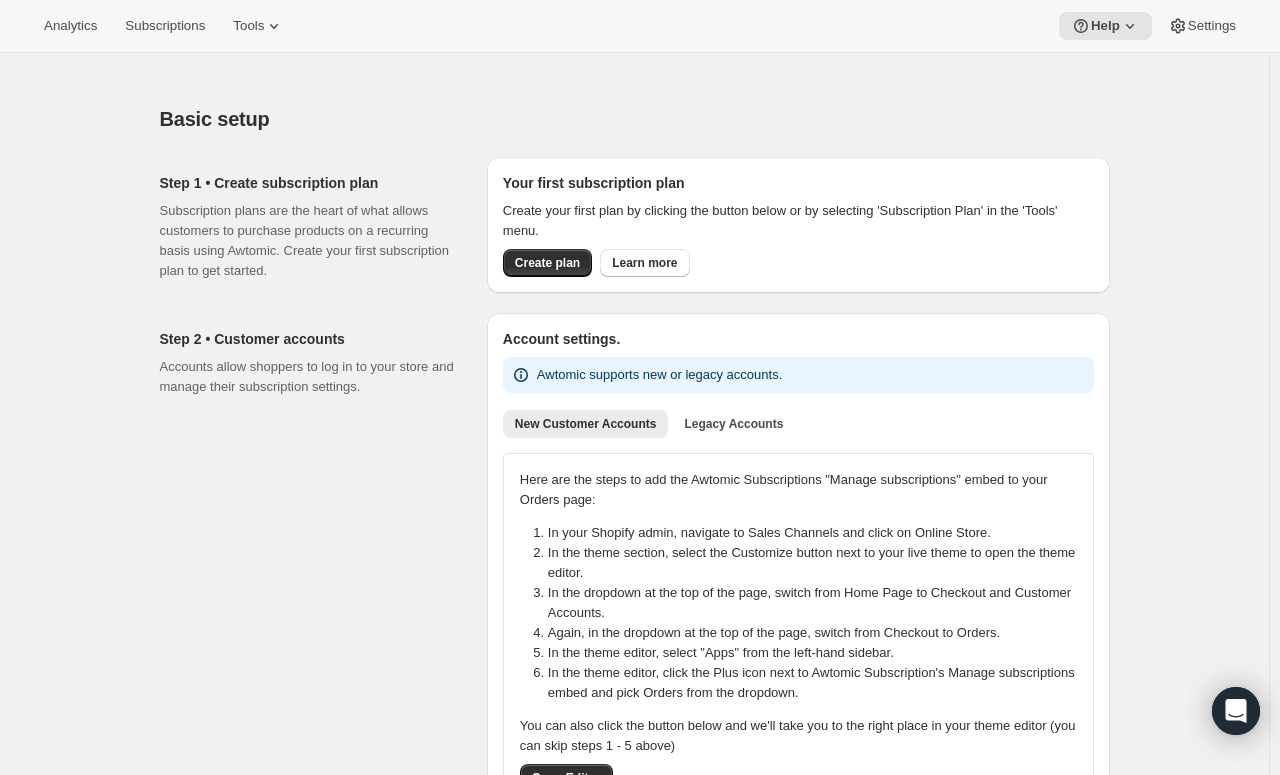 click on "Basic setup" at bounding box center (635, 119) 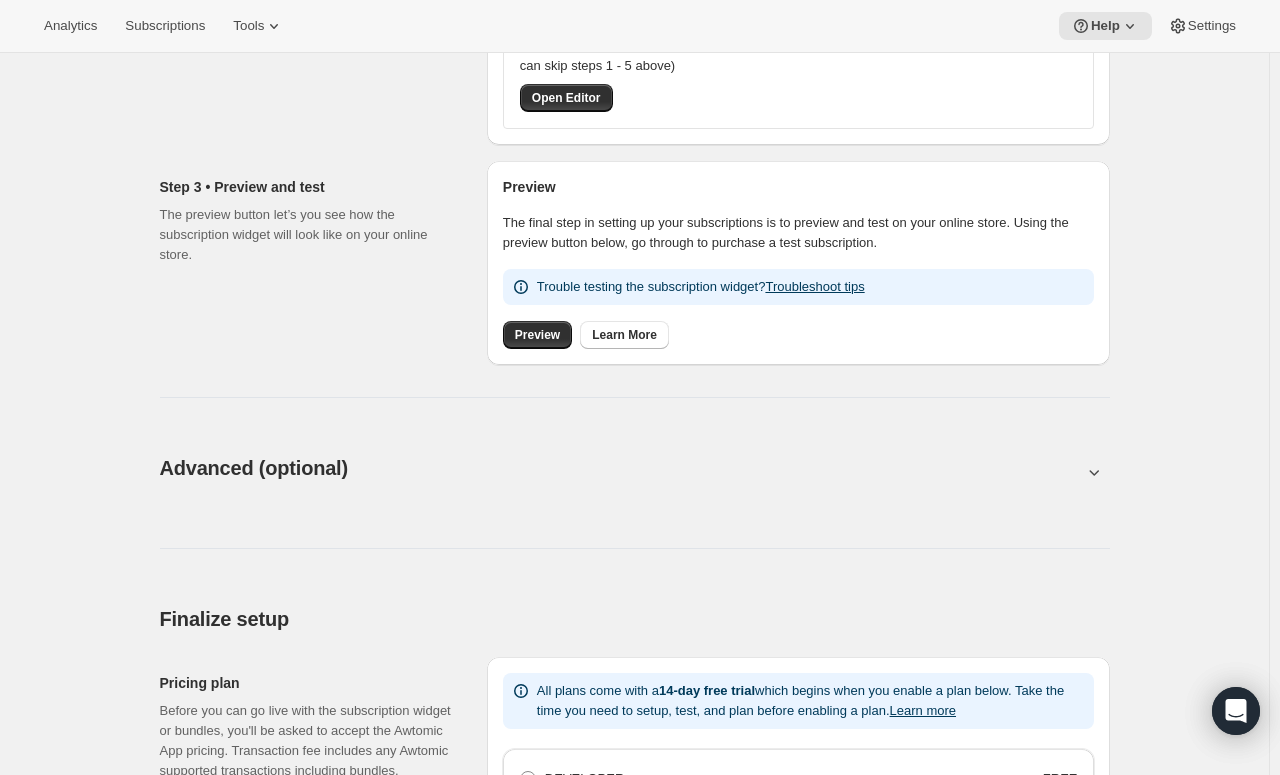 scroll, scrollTop: 0, scrollLeft: 0, axis: both 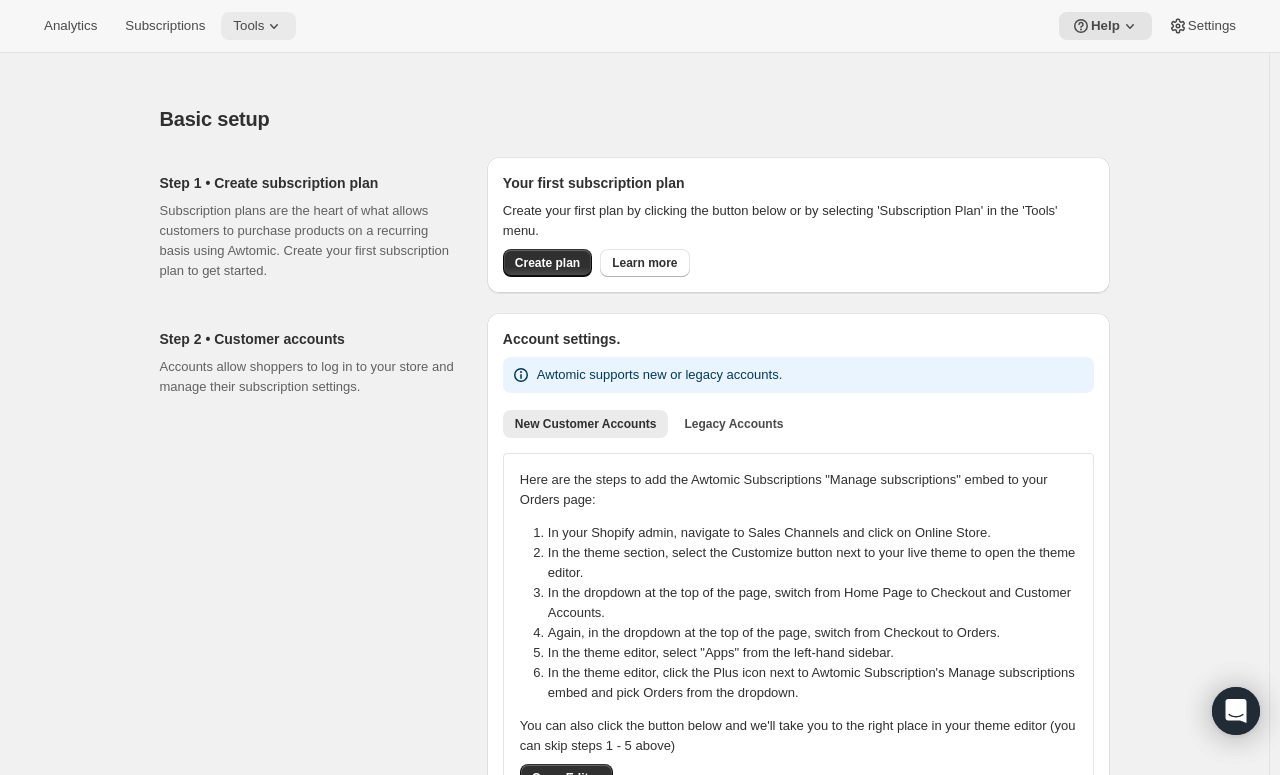 click on "Tools" at bounding box center (248, 26) 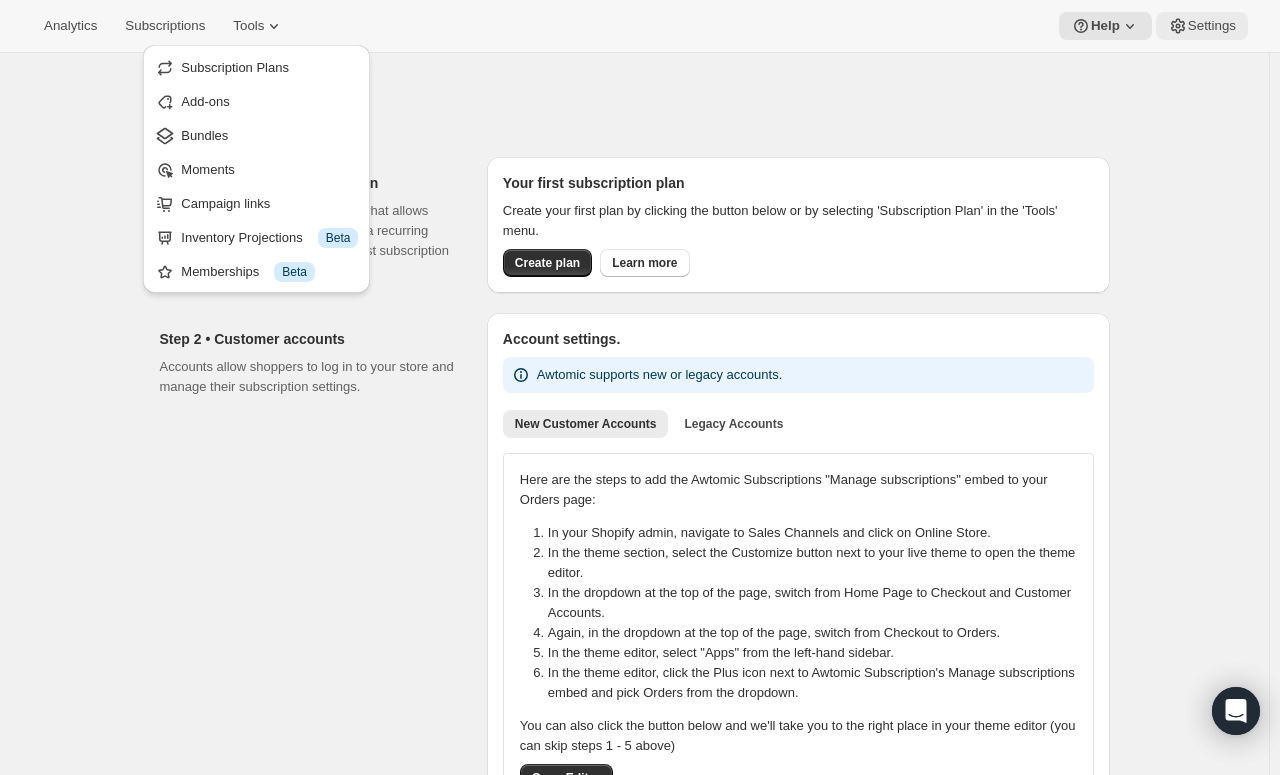 click 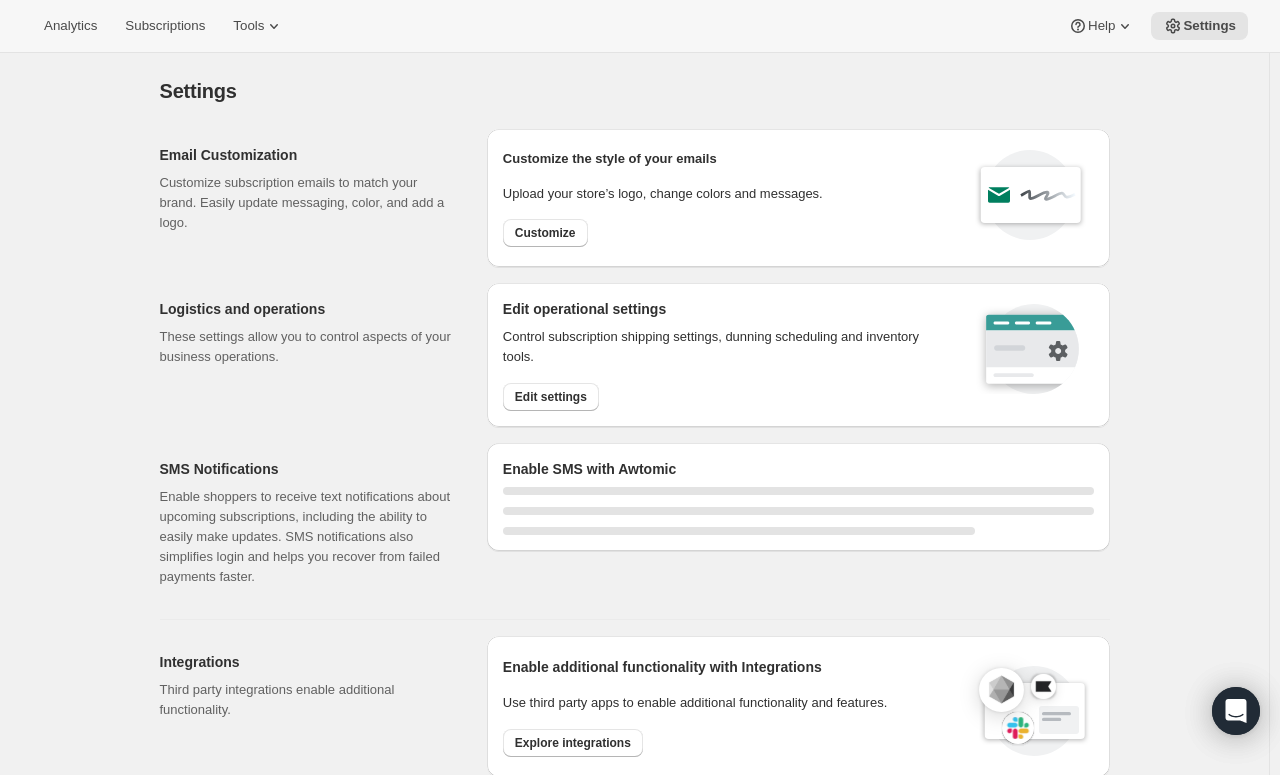 select on "01:00" 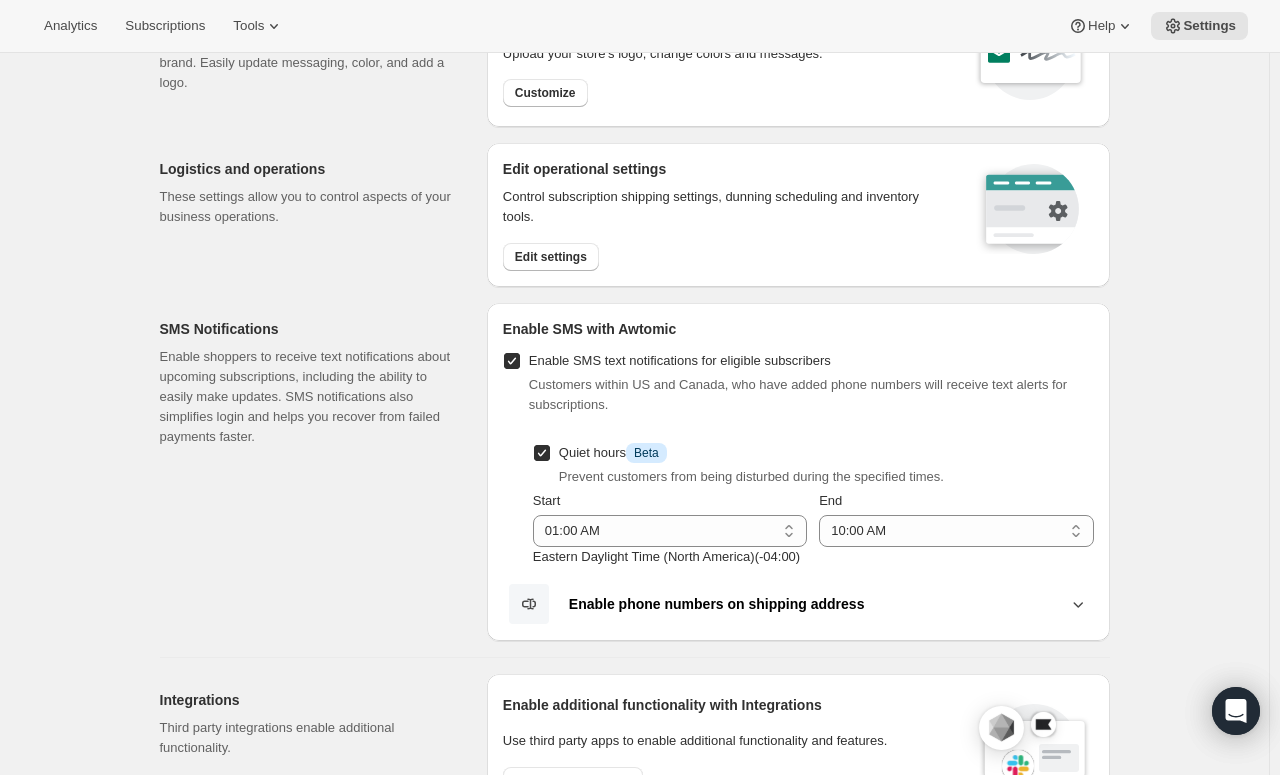 scroll, scrollTop: 40, scrollLeft: 0, axis: vertical 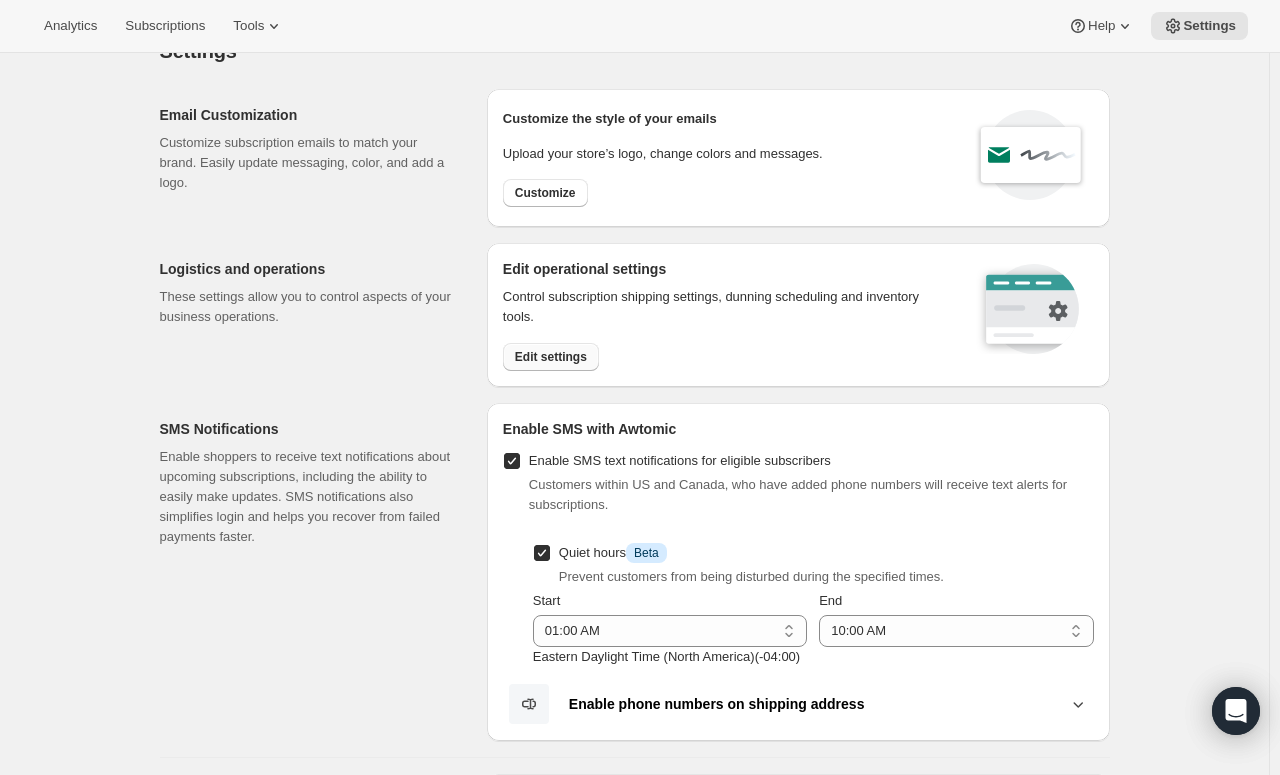 click on "Edit settings" at bounding box center (551, 357) 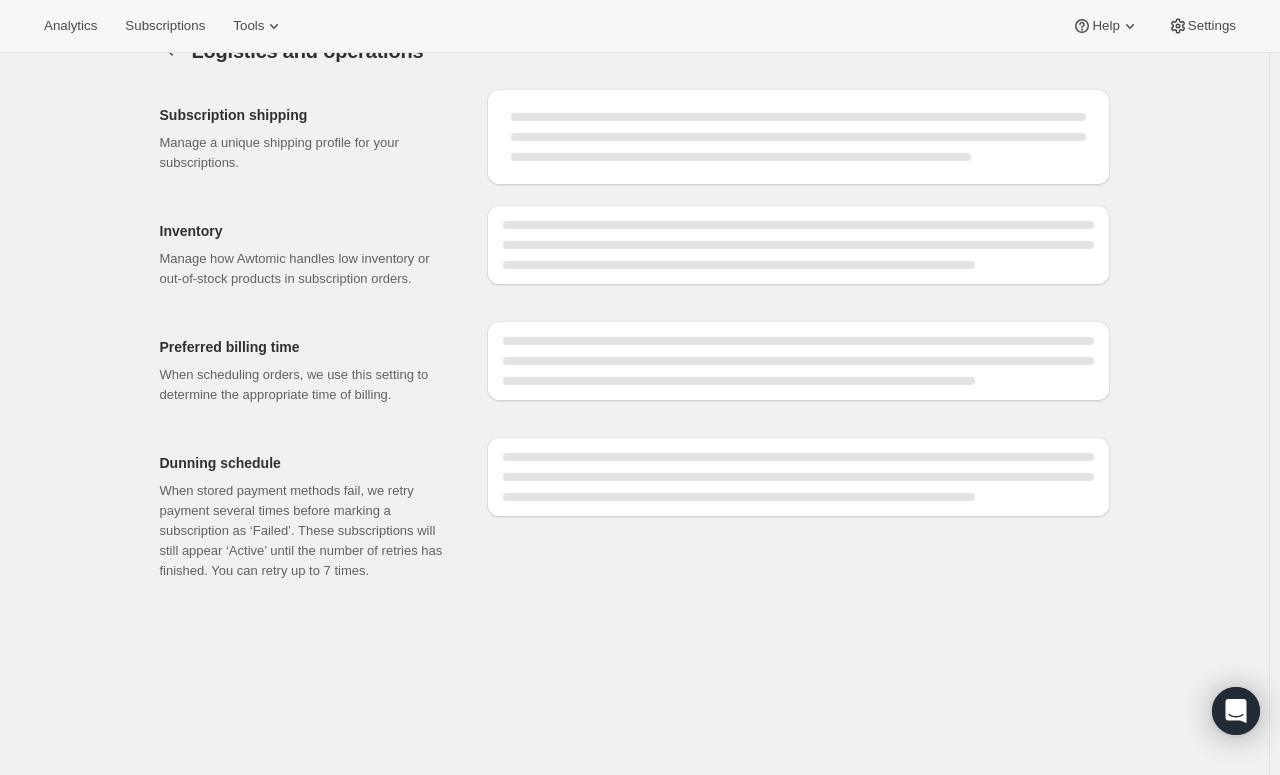 scroll, scrollTop: 0, scrollLeft: 0, axis: both 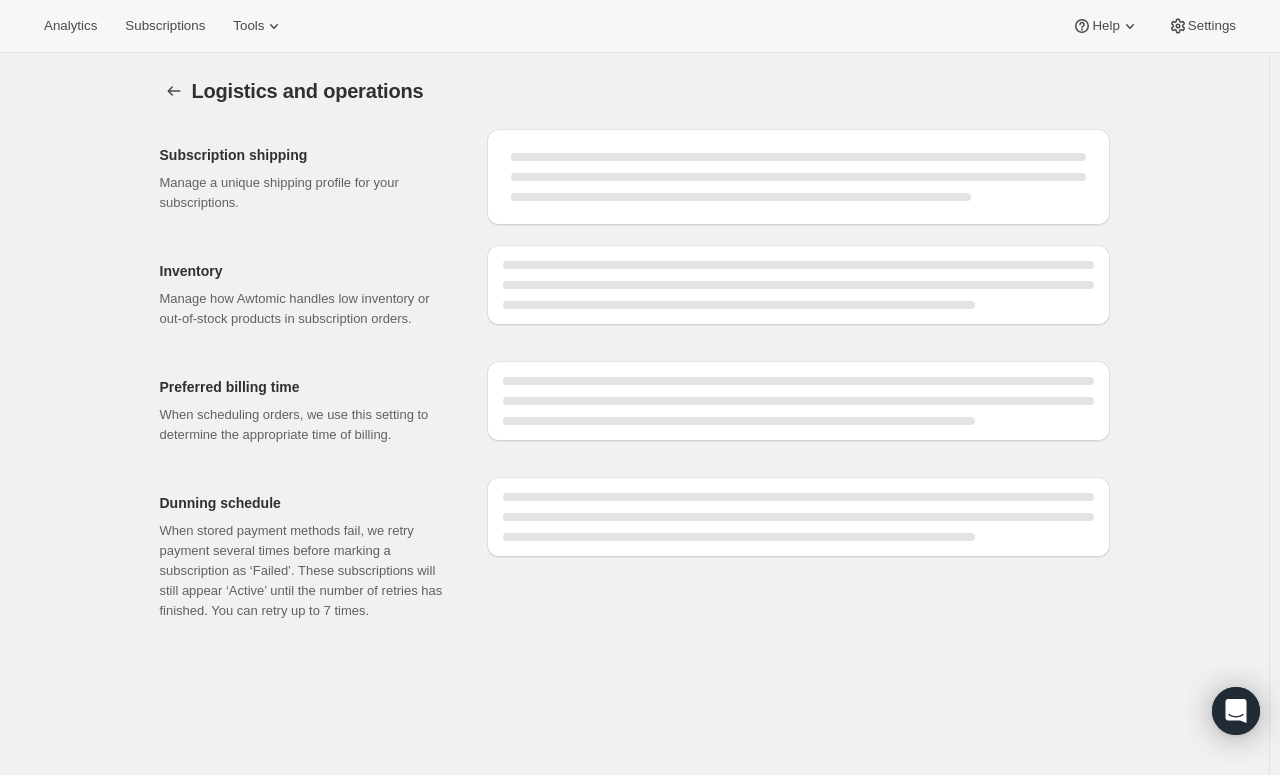 select on "09:00" 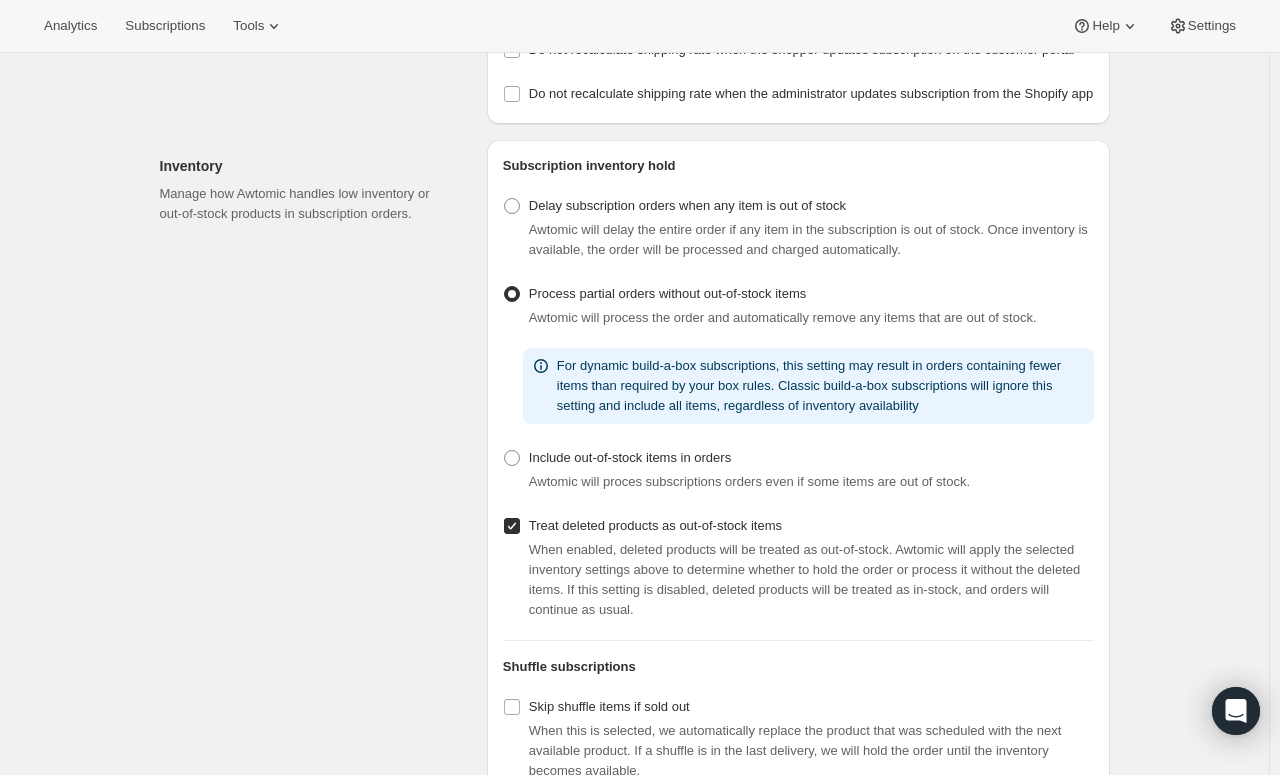 scroll, scrollTop: 0, scrollLeft: 0, axis: both 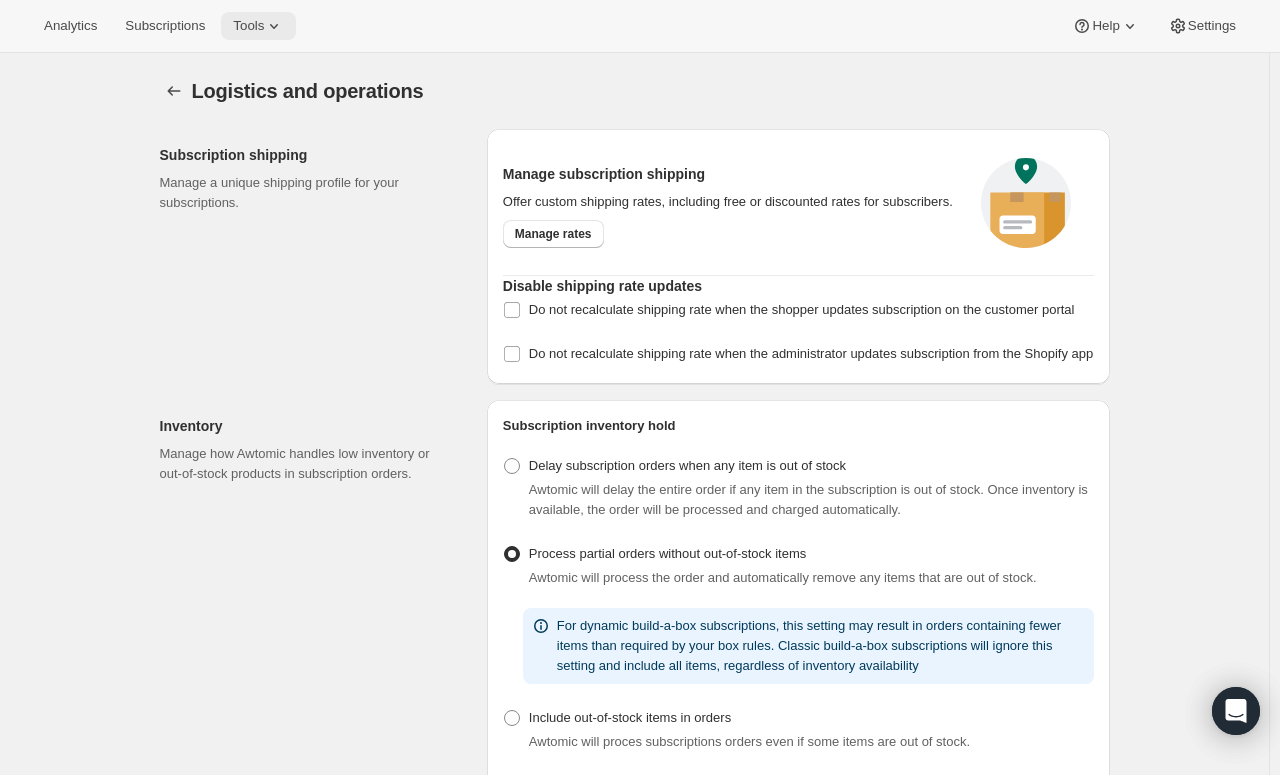 click 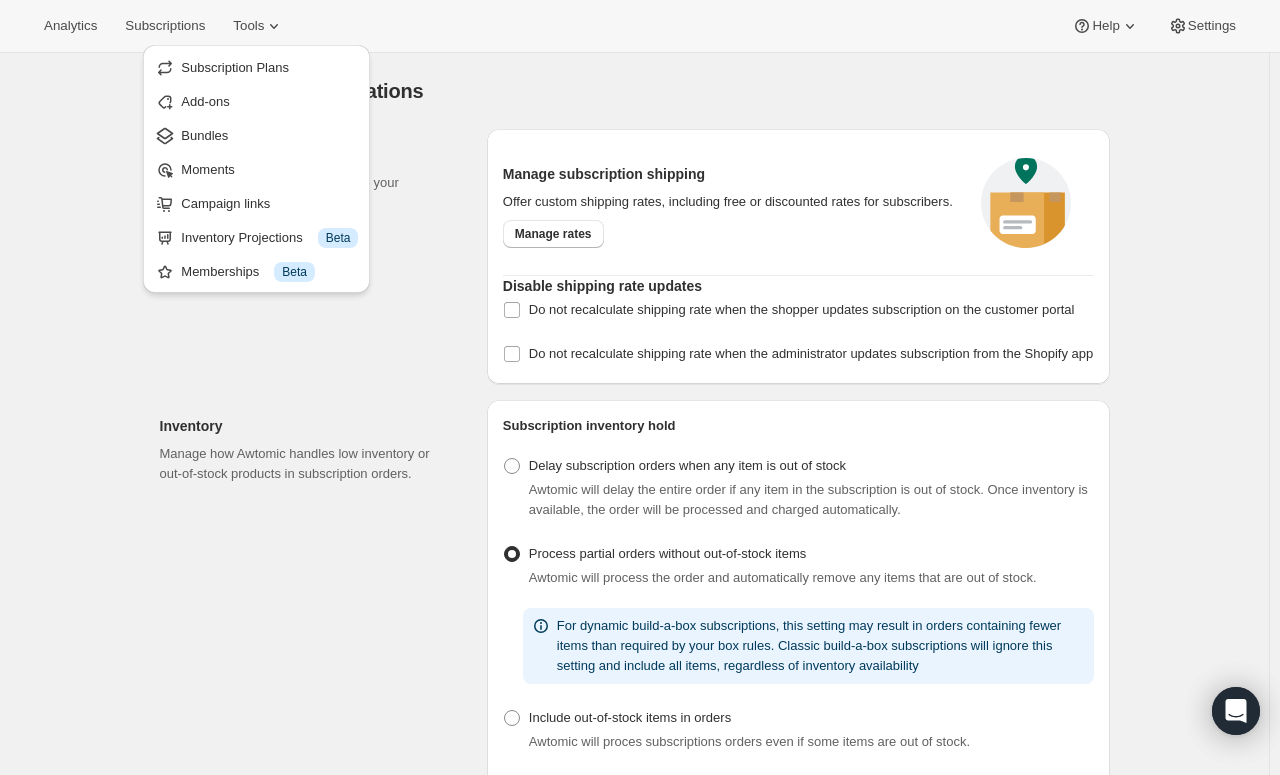 click on "Analytics Subscriptions Tools Help Settings" at bounding box center [640, 26] 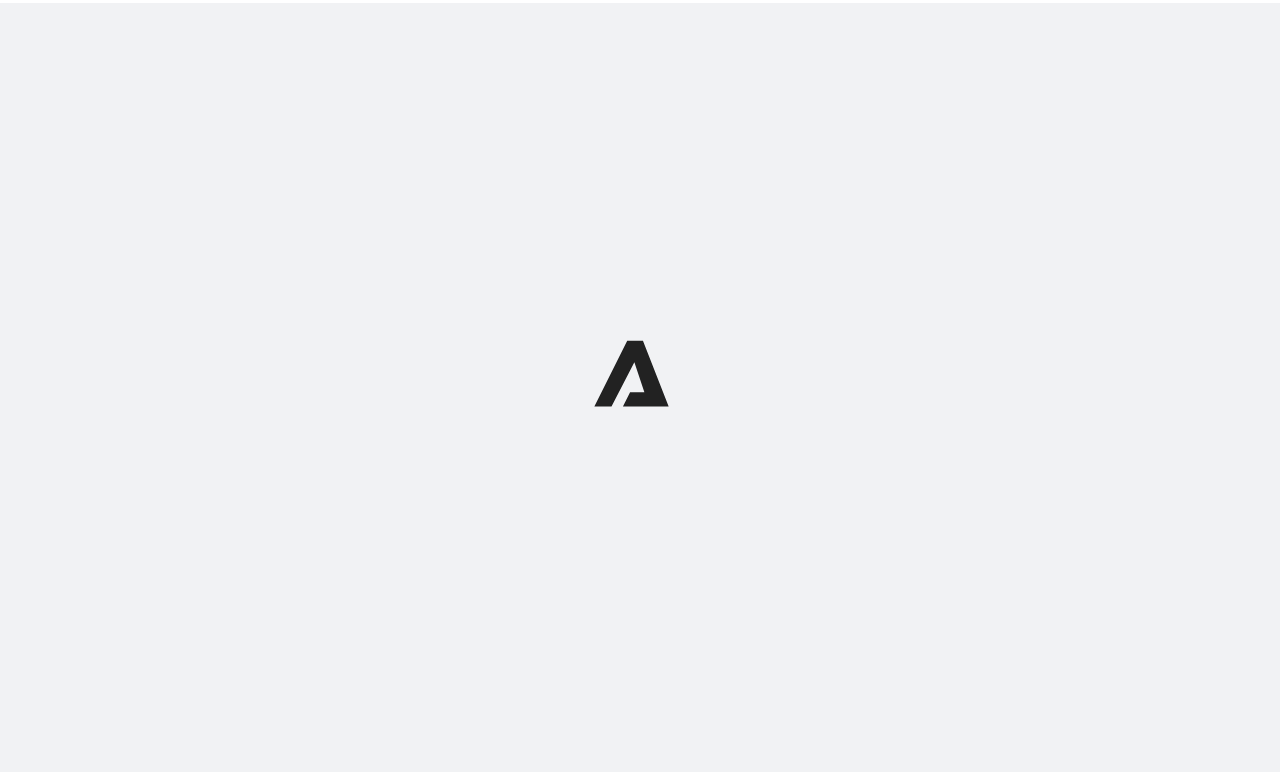 scroll, scrollTop: 0, scrollLeft: 0, axis: both 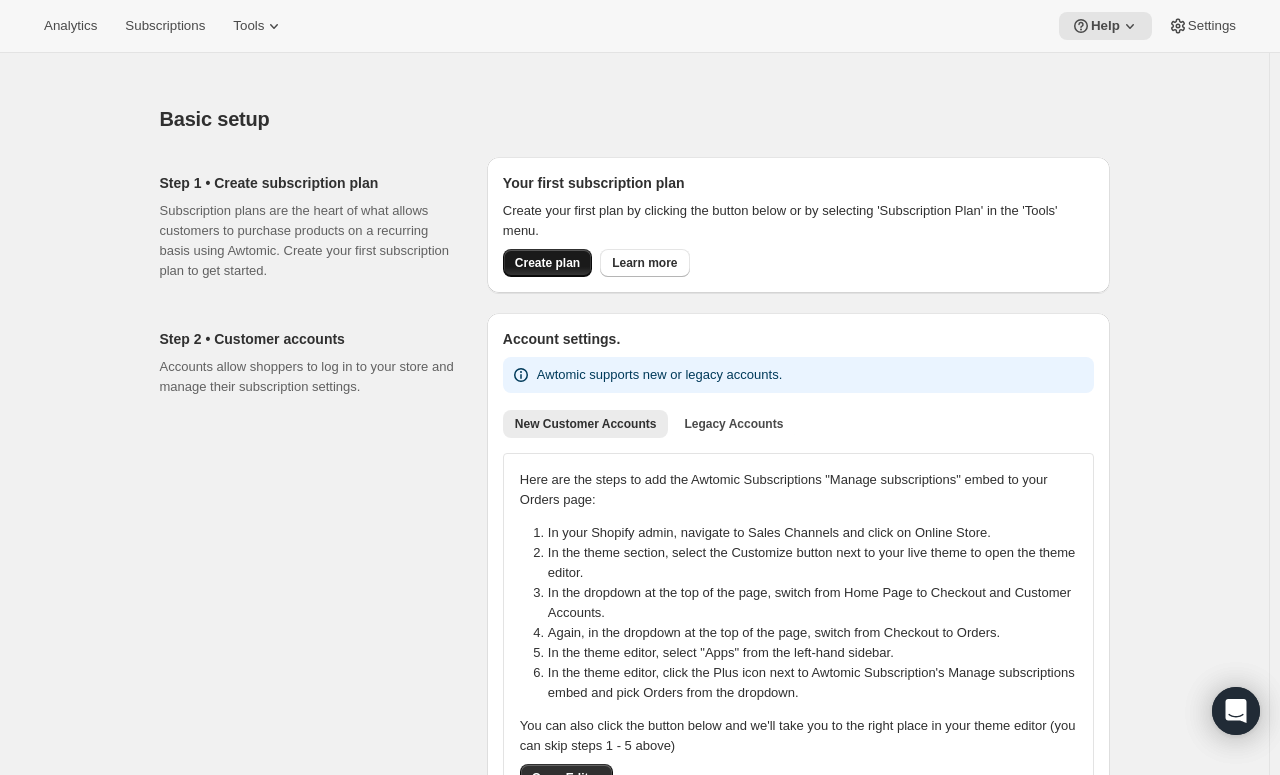 click on "Create plan" at bounding box center [547, 263] 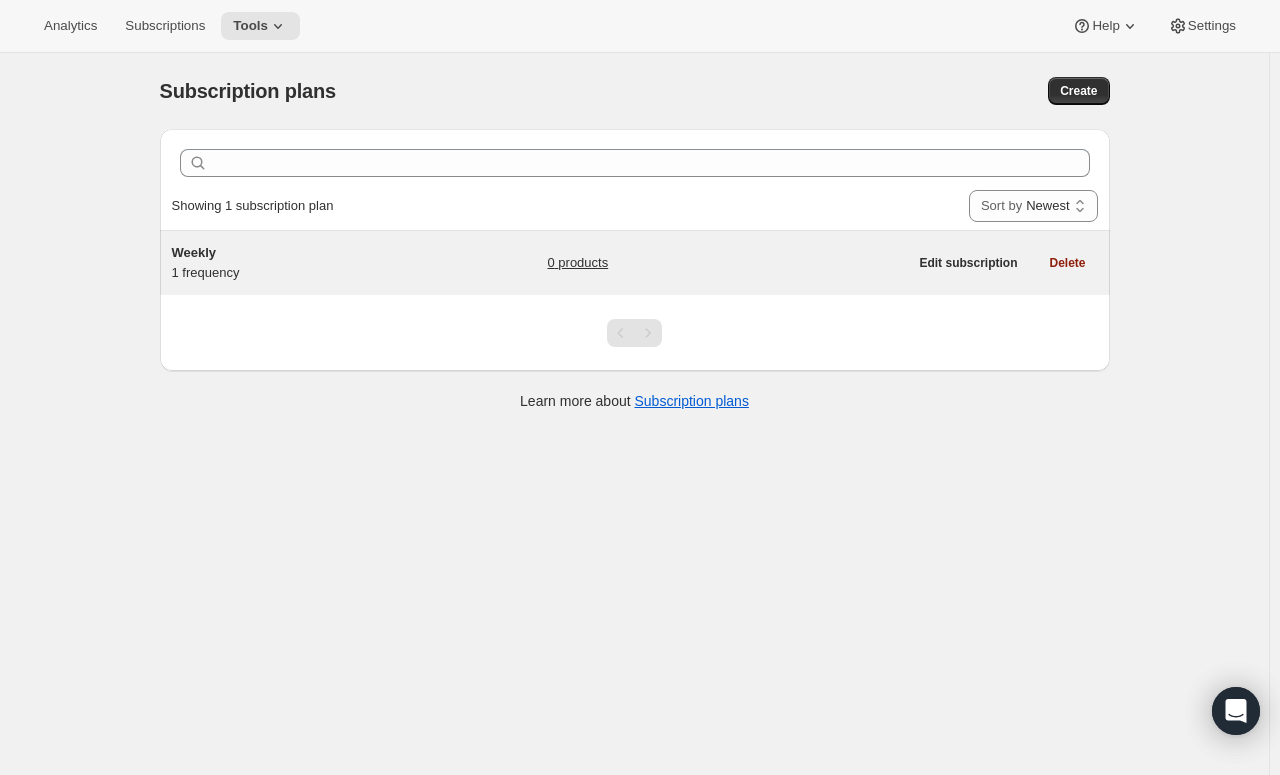 click on "0   products" at bounding box center (727, 263) 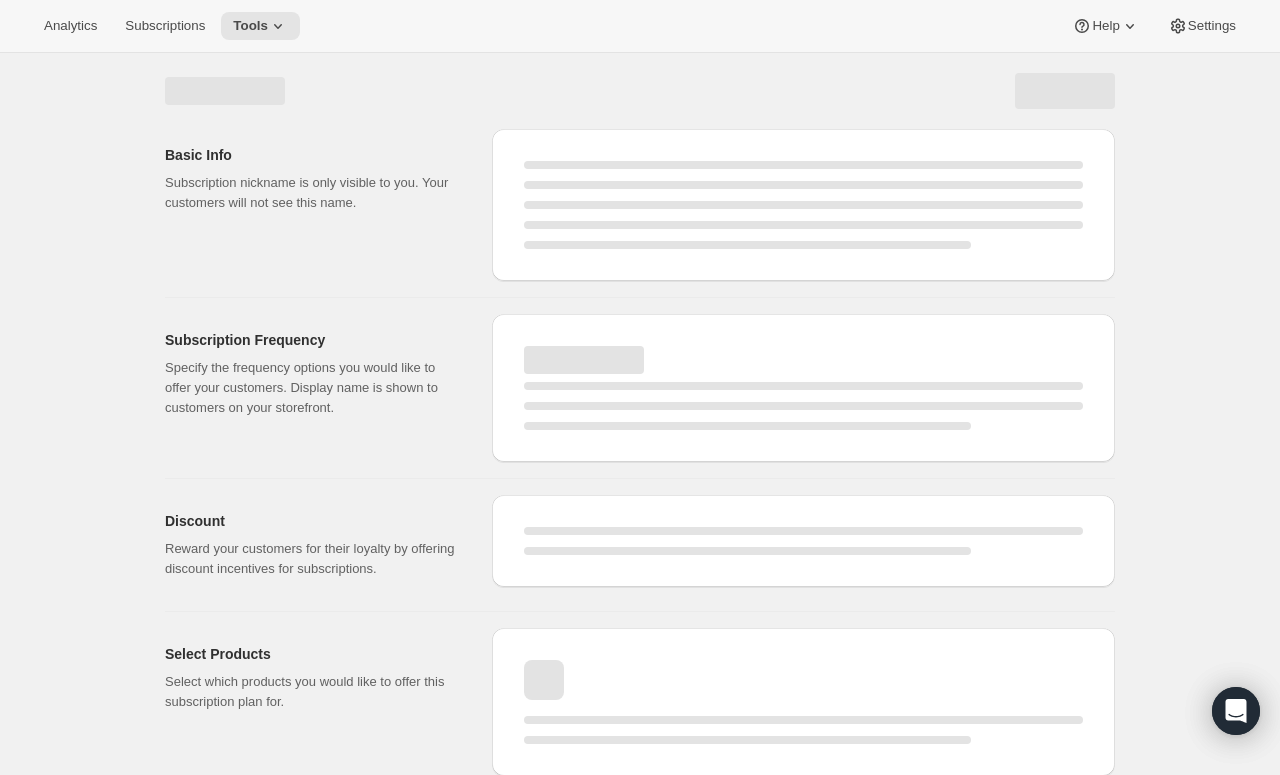 select on "WEEK" 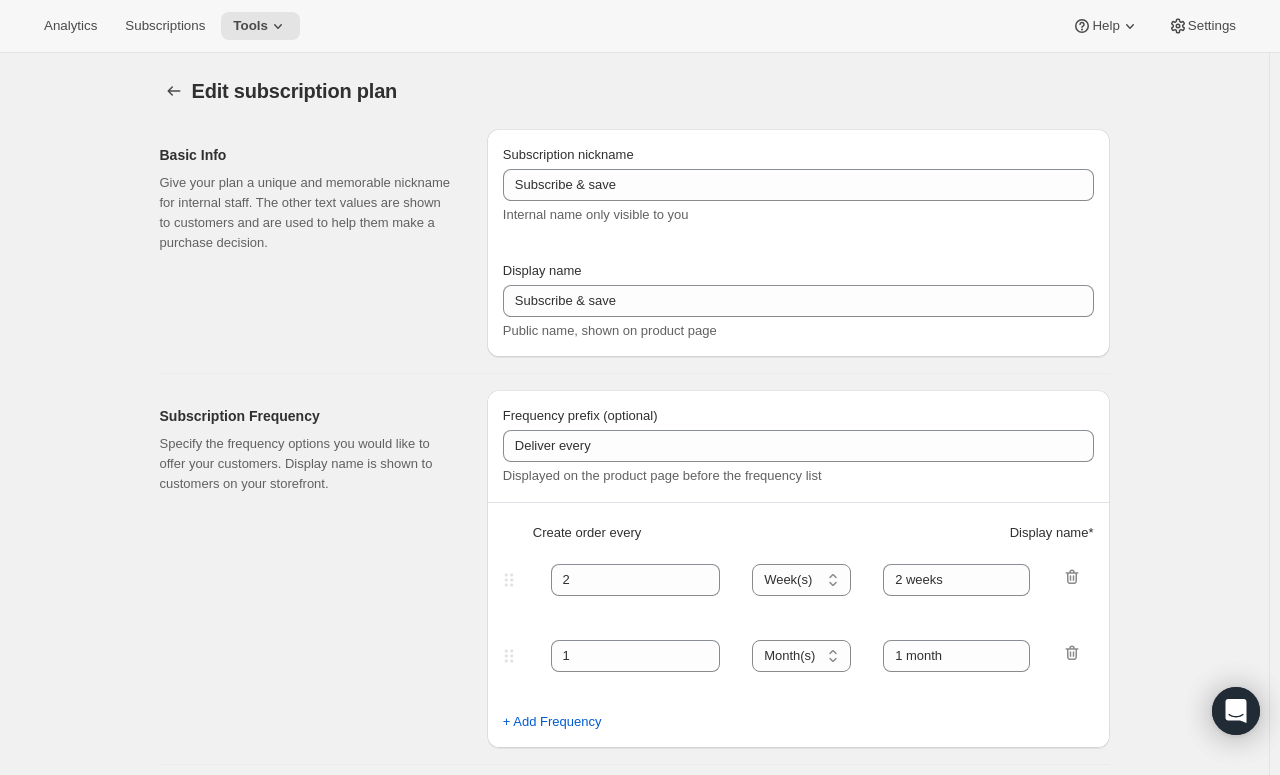 type on "Weekly" 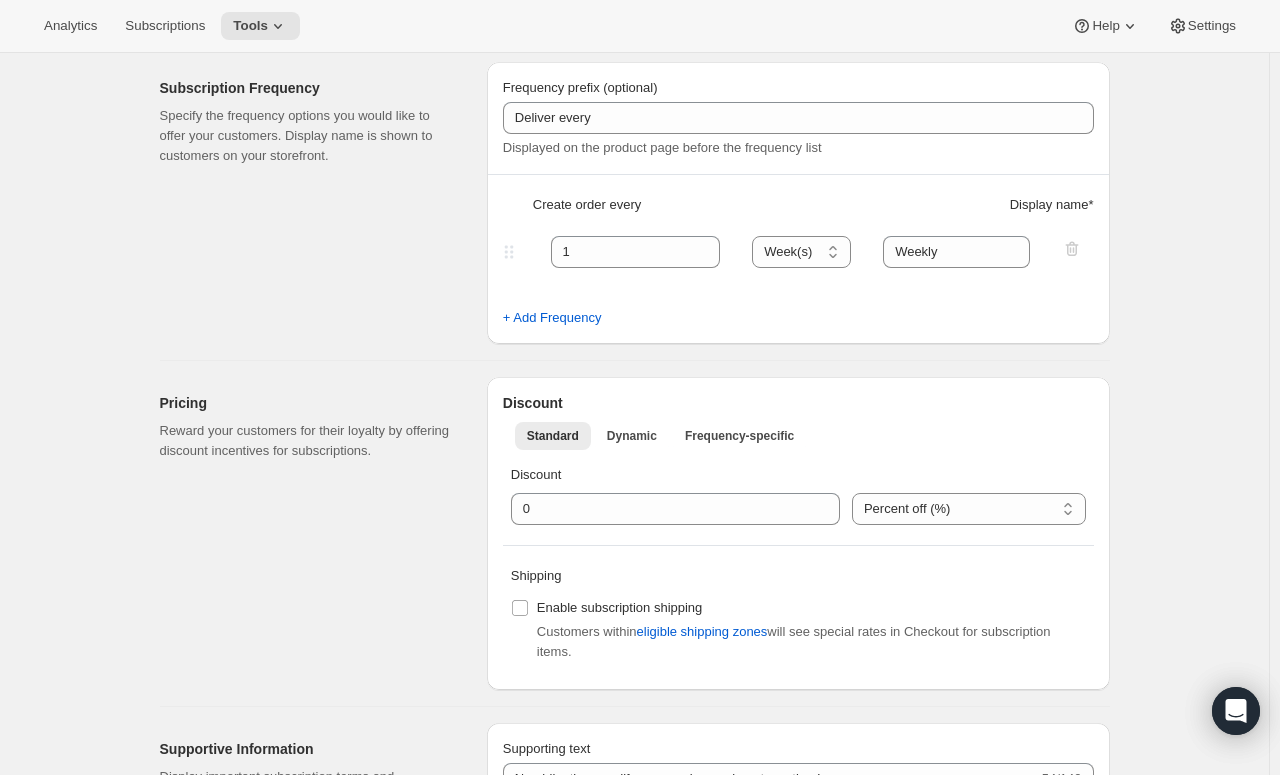 scroll, scrollTop: 0, scrollLeft: 0, axis: both 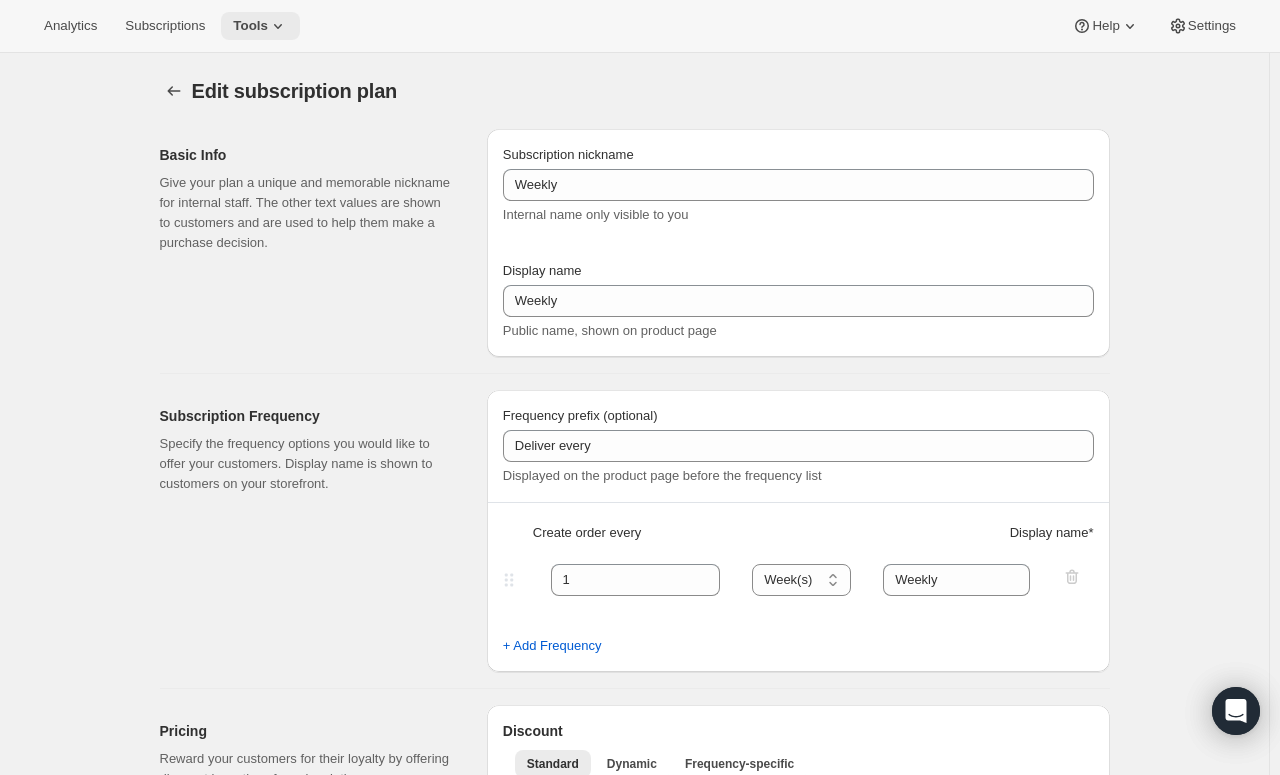 click on "Tools" at bounding box center [250, 26] 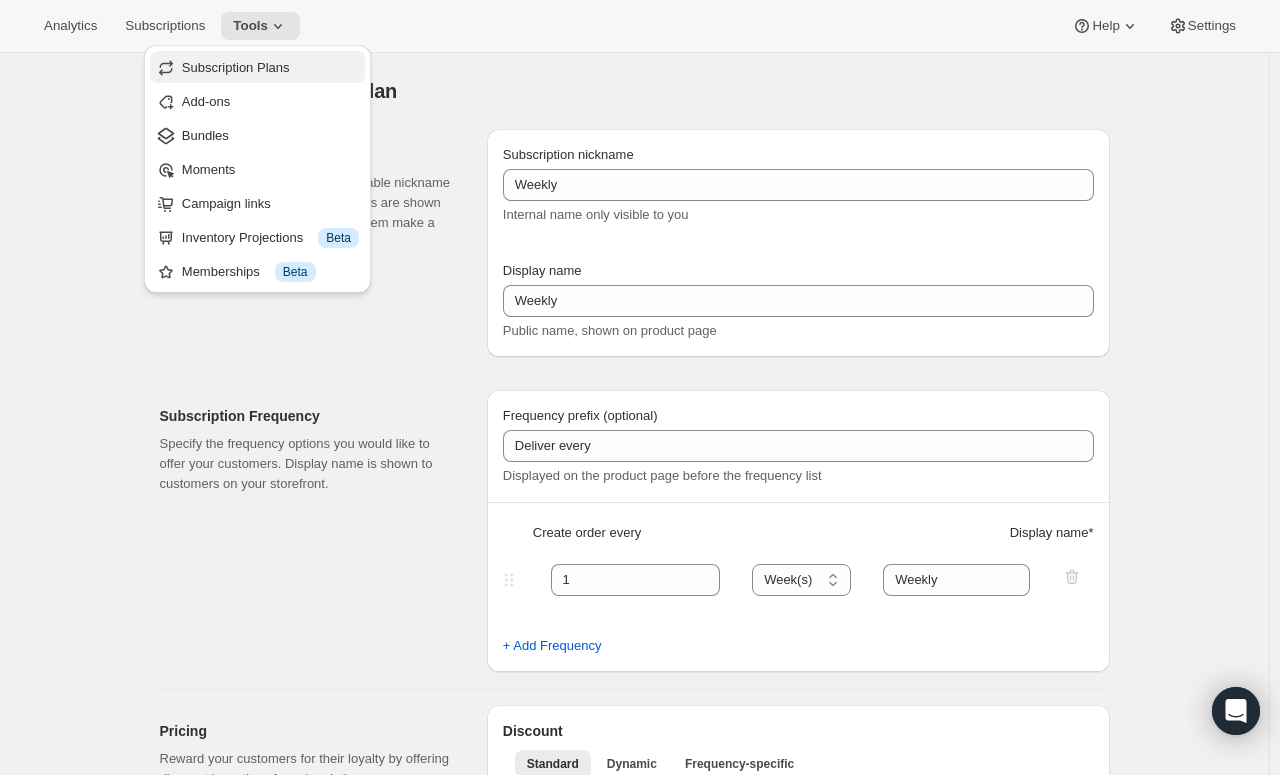 click on "Subscription Plans" at bounding box center (236, 67) 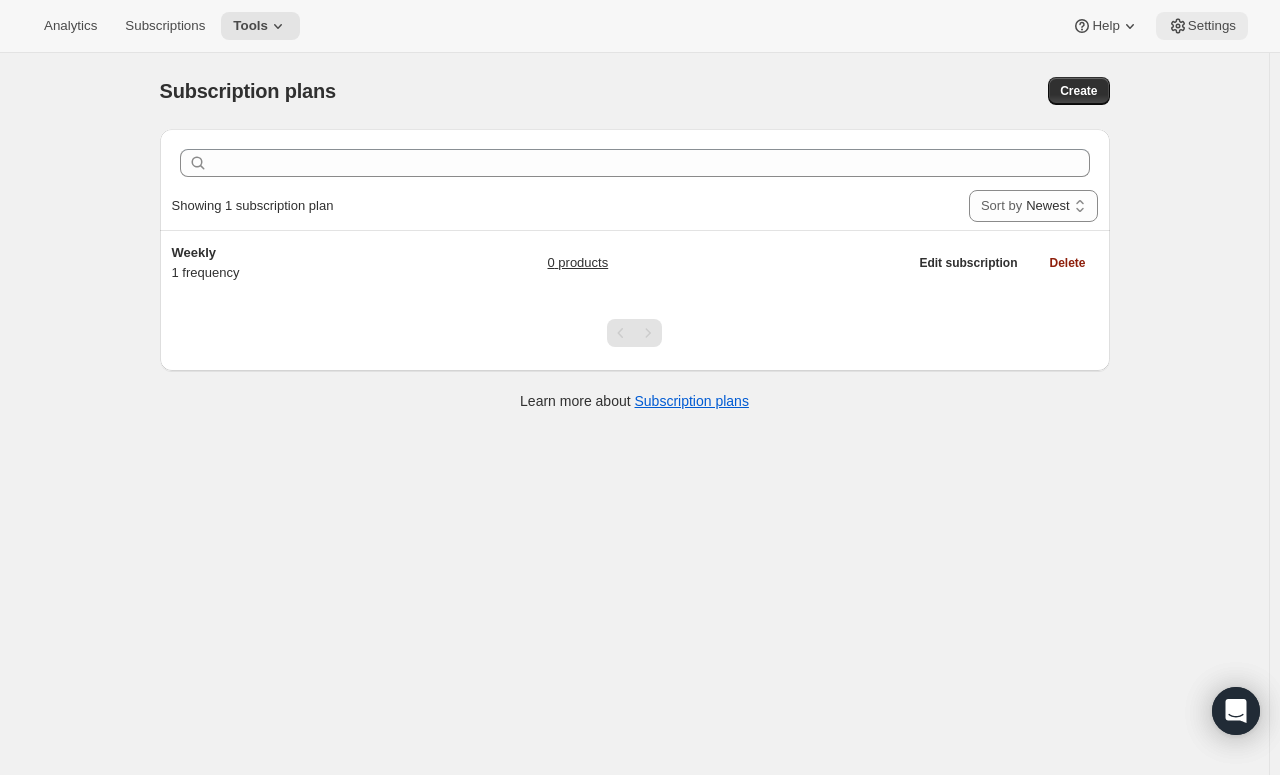 click on "Settings" at bounding box center [1202, 26] 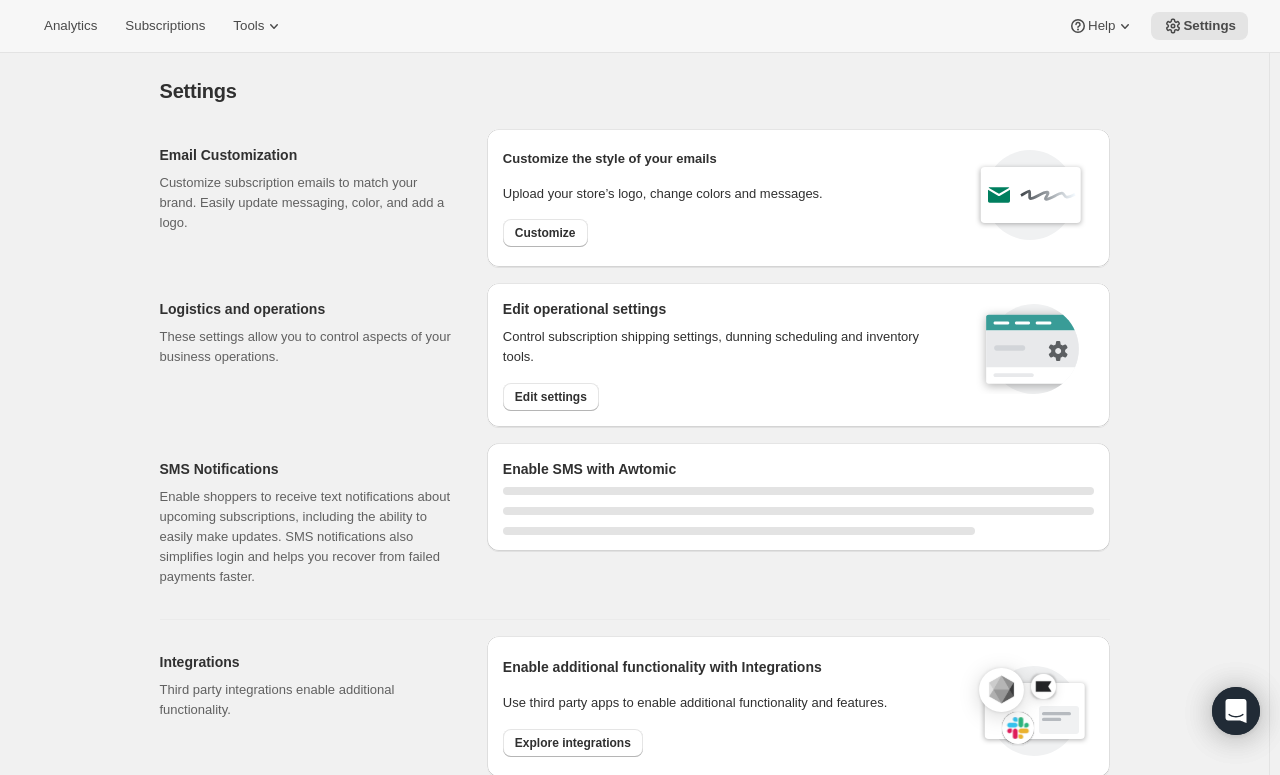 select on "01:00" 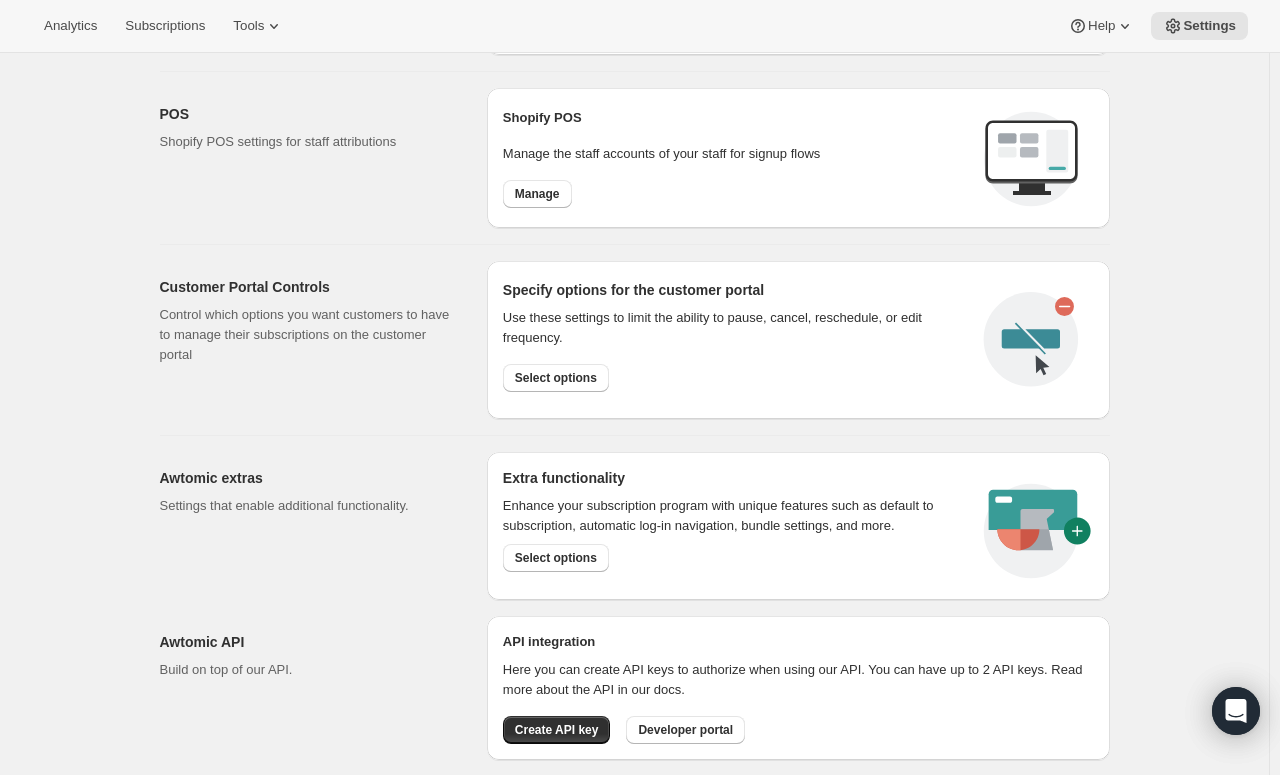 scroll, scrollTop: 940, scrollLeft: 0, axis: vertical 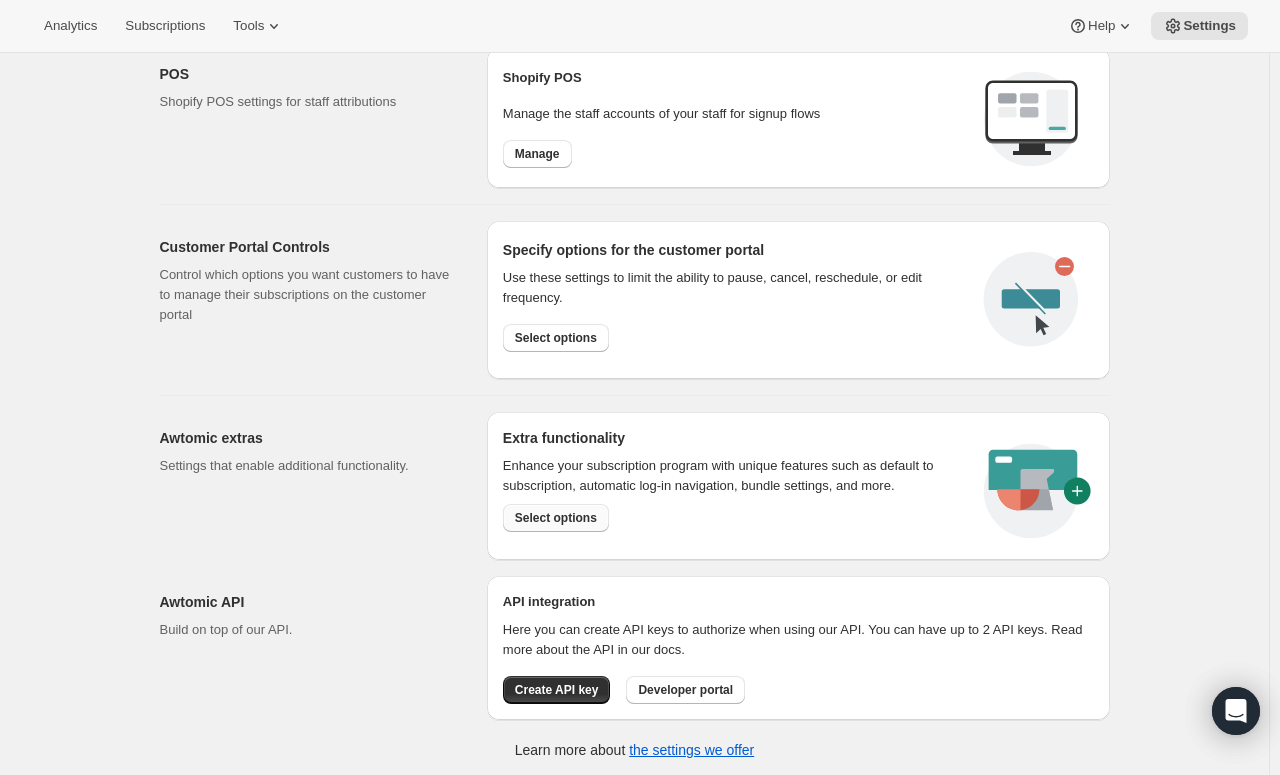 click on "Select options" at bounding box center (556, 518) 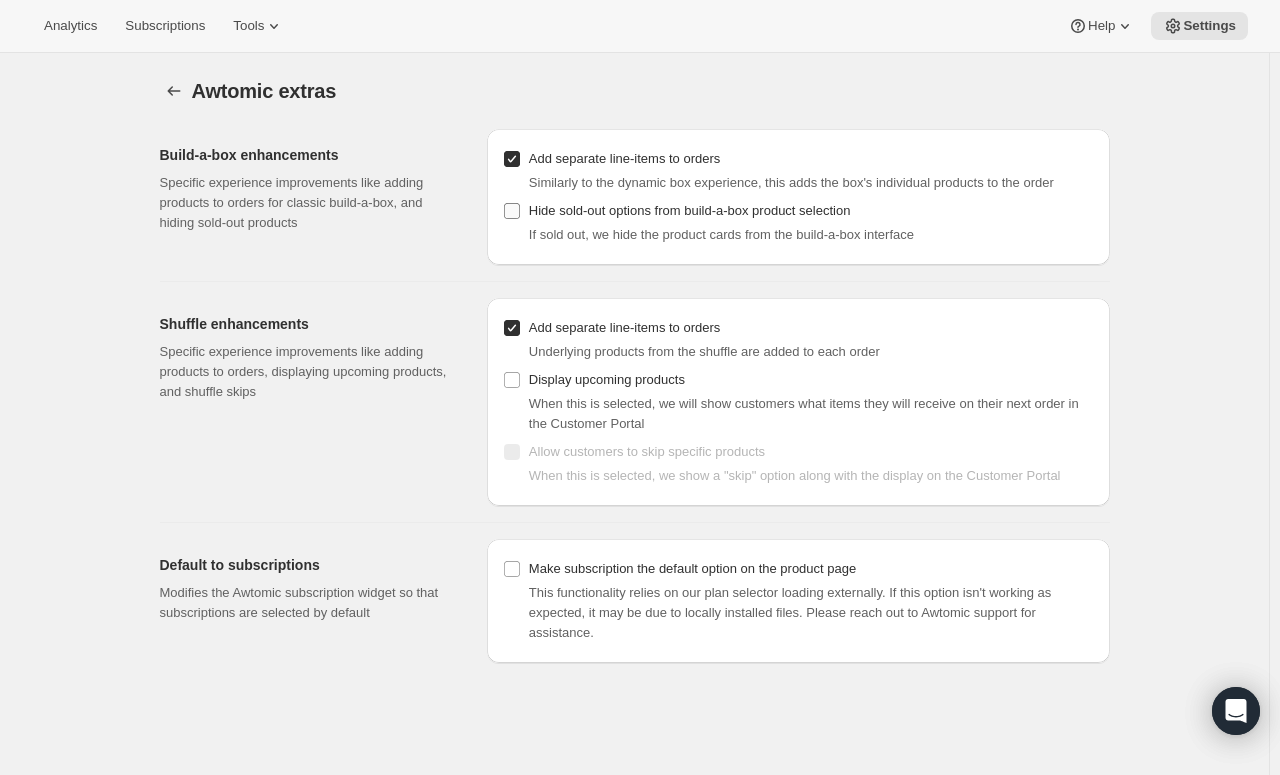 click on "Hide sold-out options from build-a-box product selection" at bounding box center [690, 210] 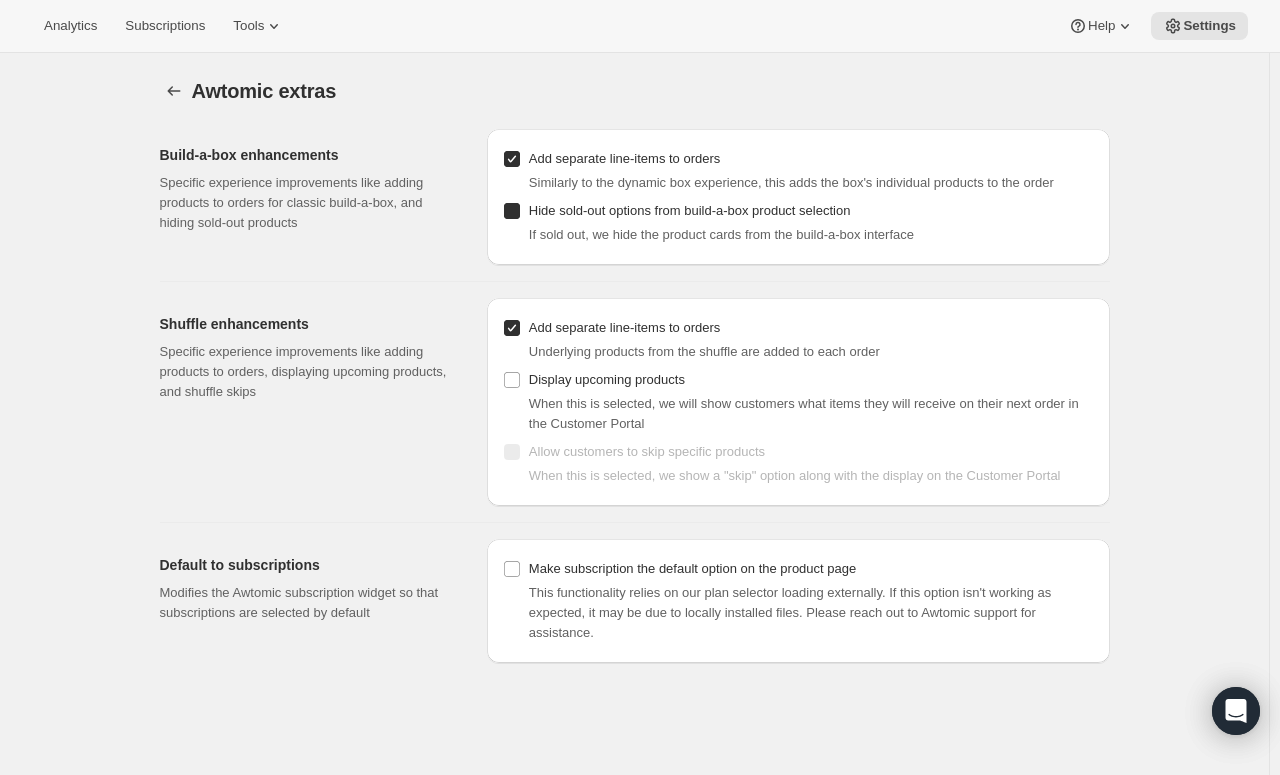 checkbox on "true" 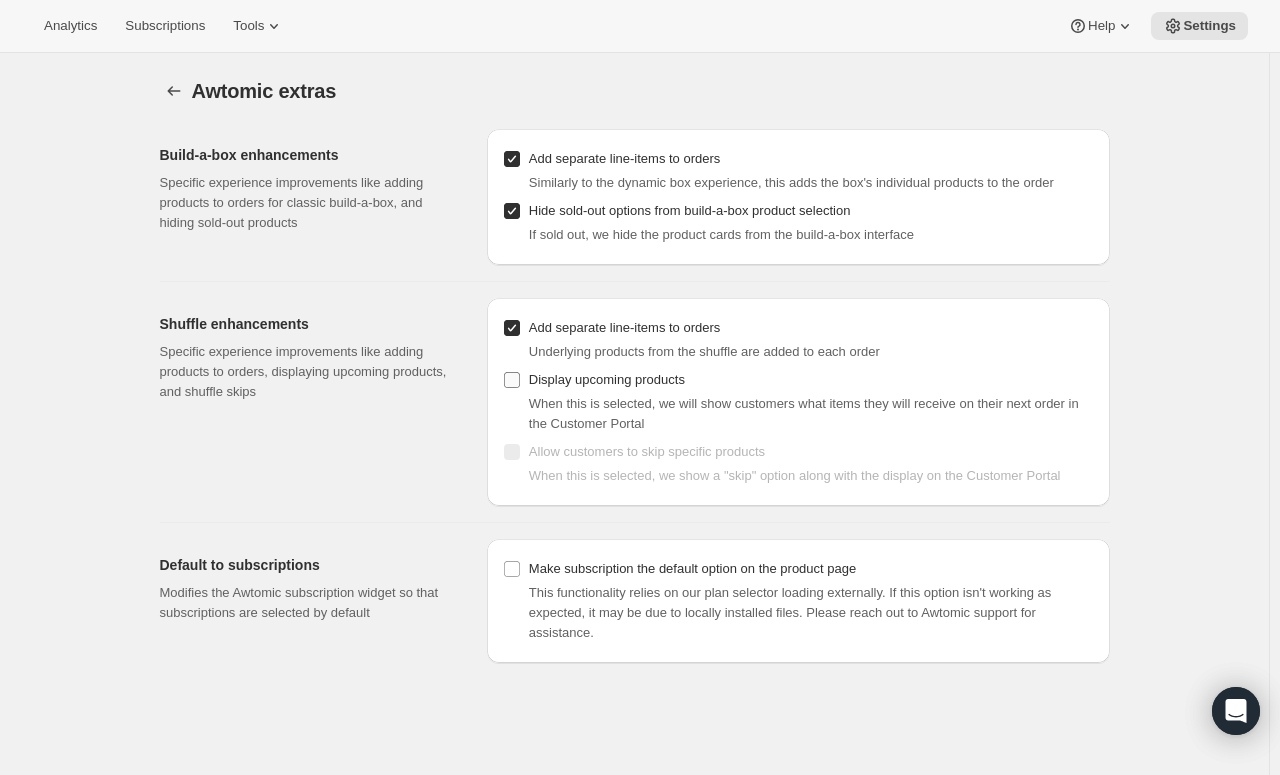 click on "Display upcoming products" at bounding box center [607, 379] 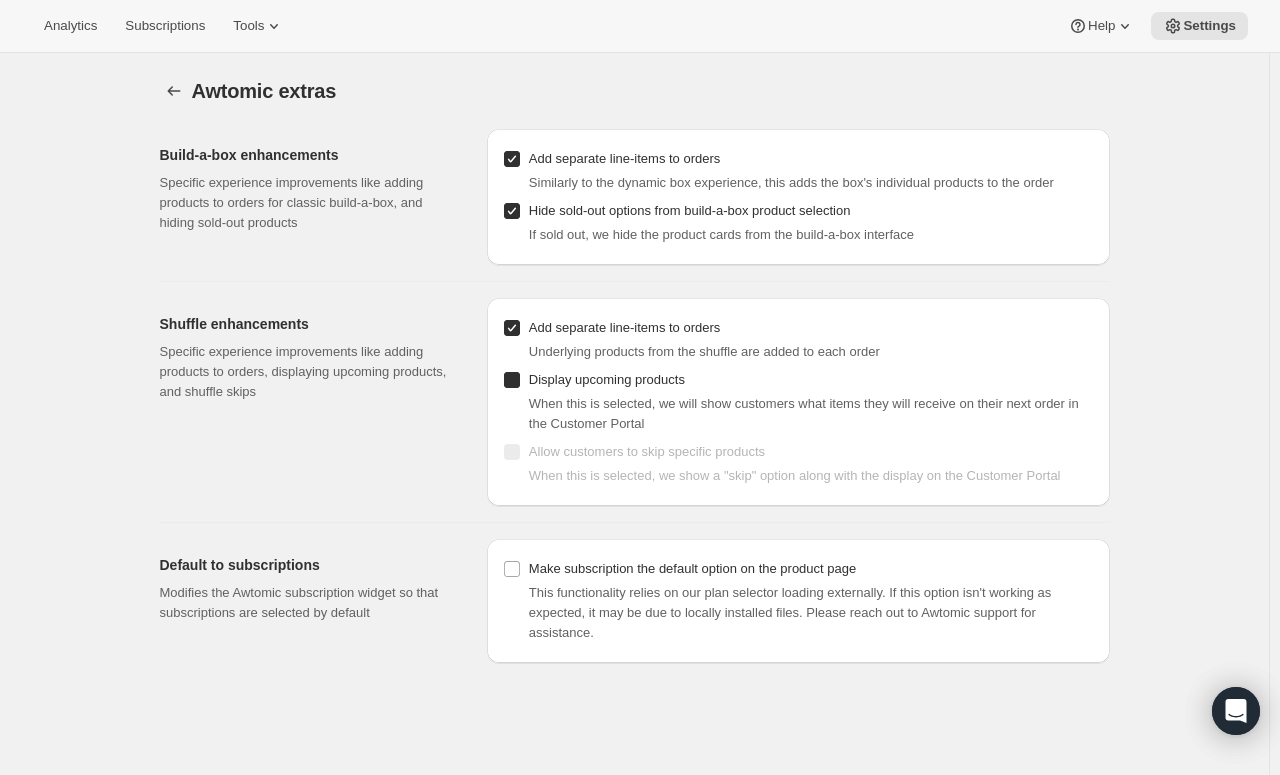 checkbox on "true" 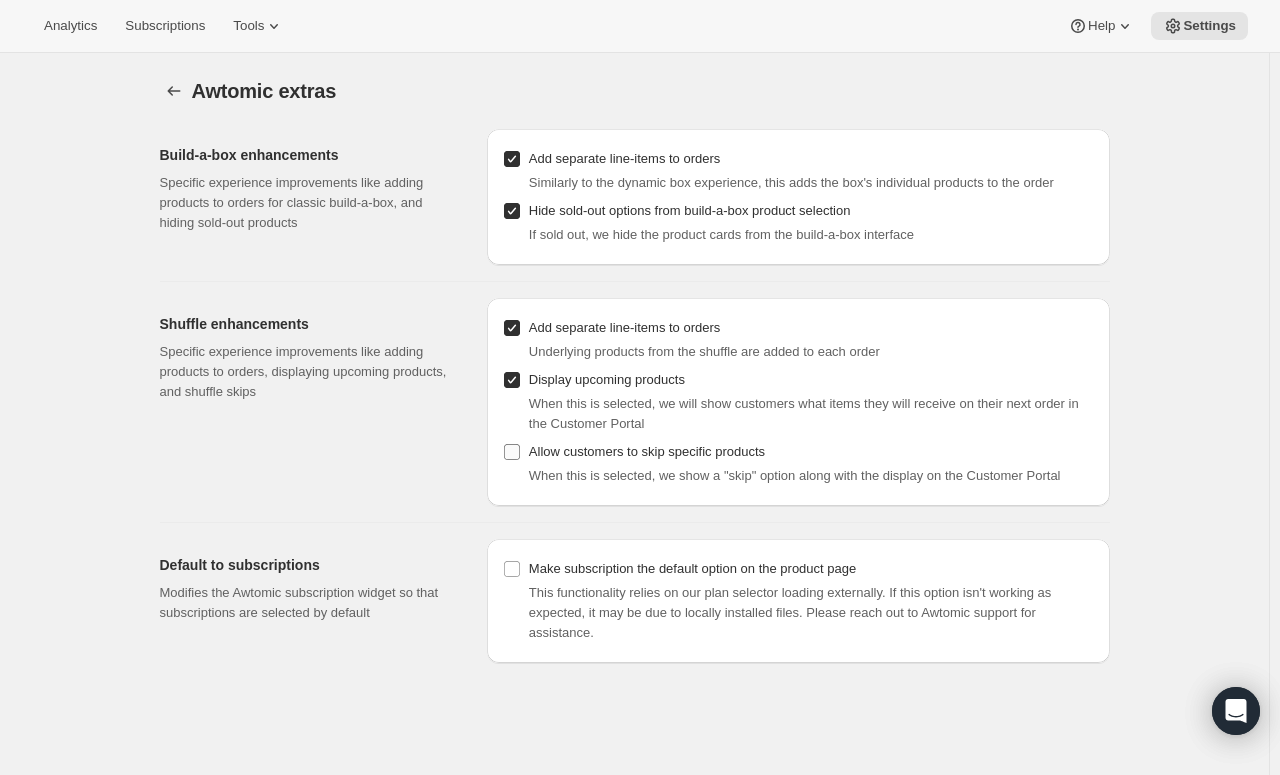 click on "Allow customers to skip specific products" at bounding box center (647, 451) 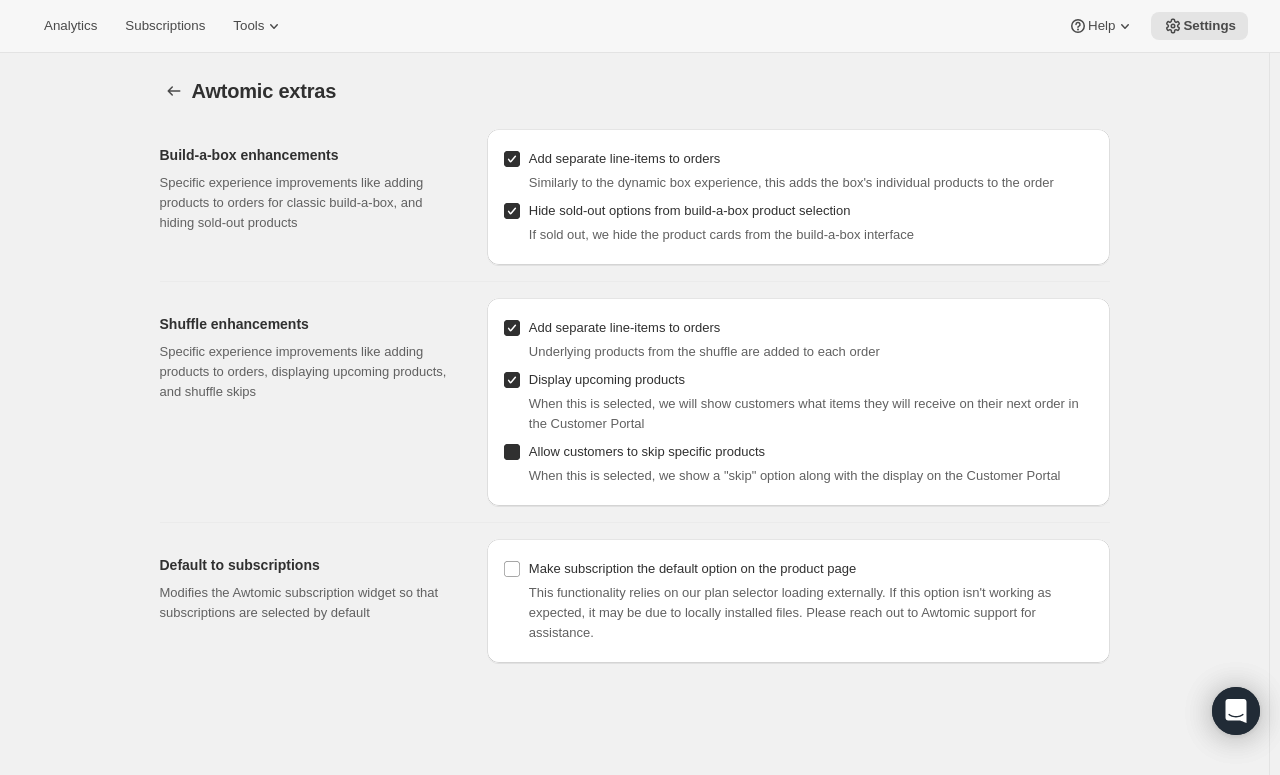 checkbox on "true" 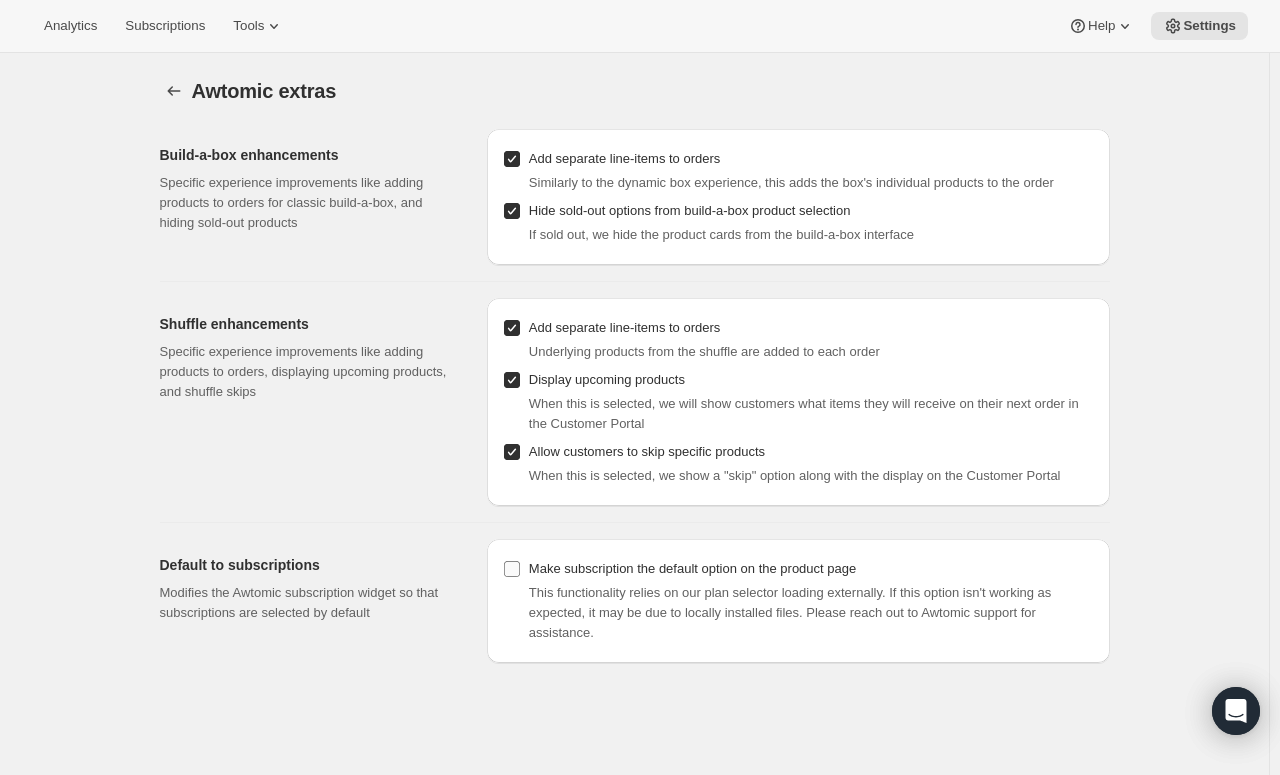 scroll, scrollTop: 52, scrollLeft: 0, axis: vertical 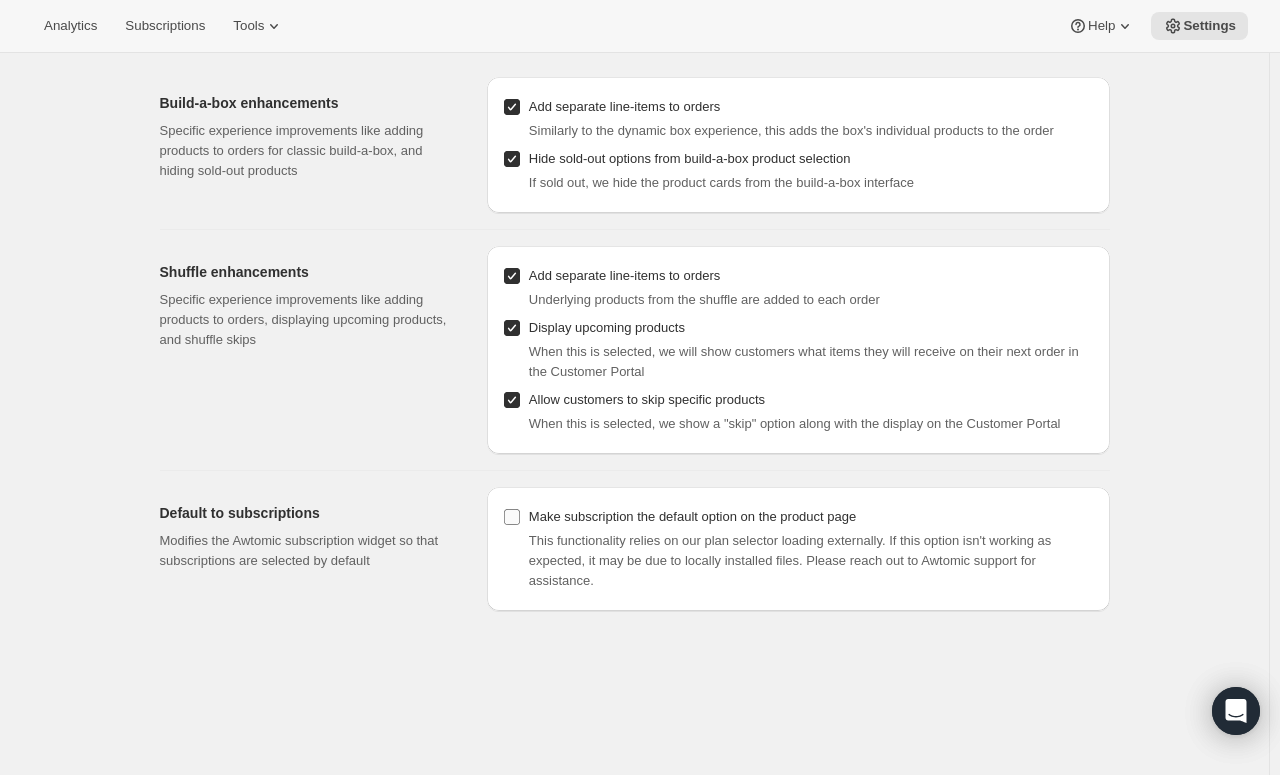 click on "Make subscription the default option on the product page" at bounding box center (692, 516) 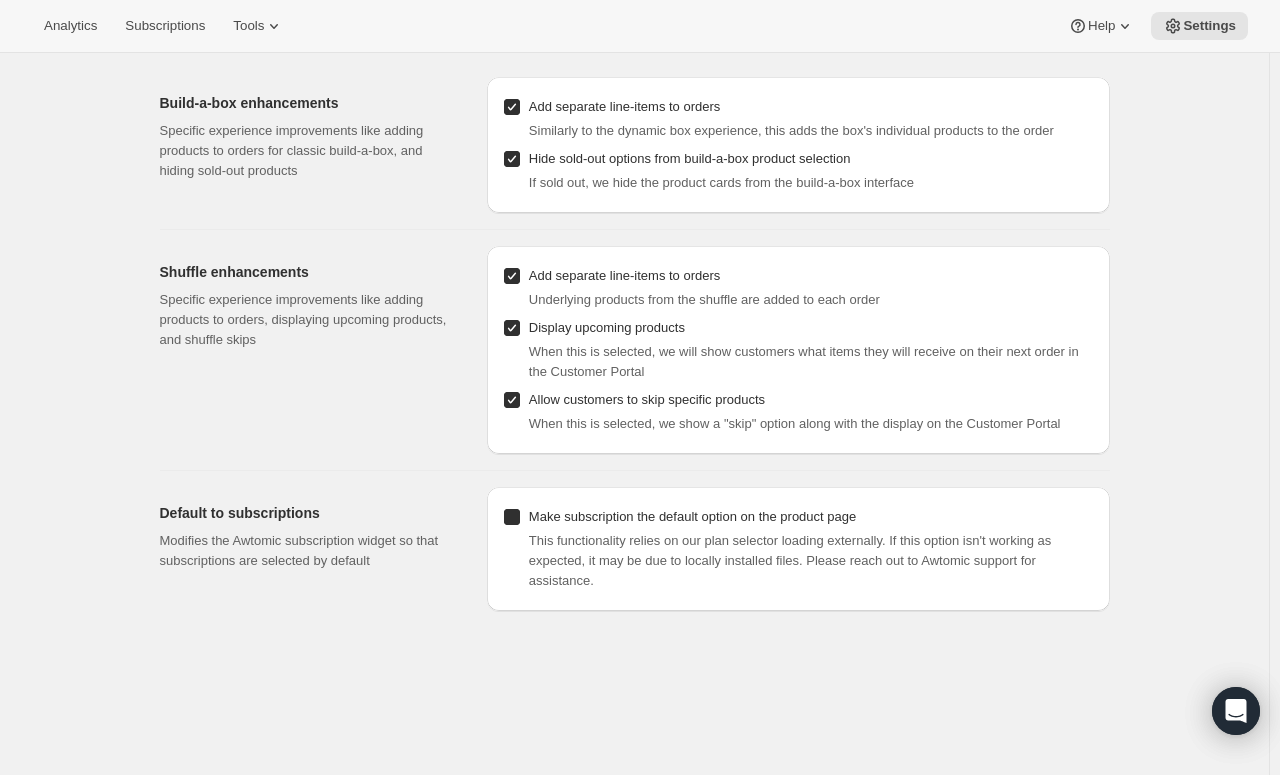 checkbox on "true" 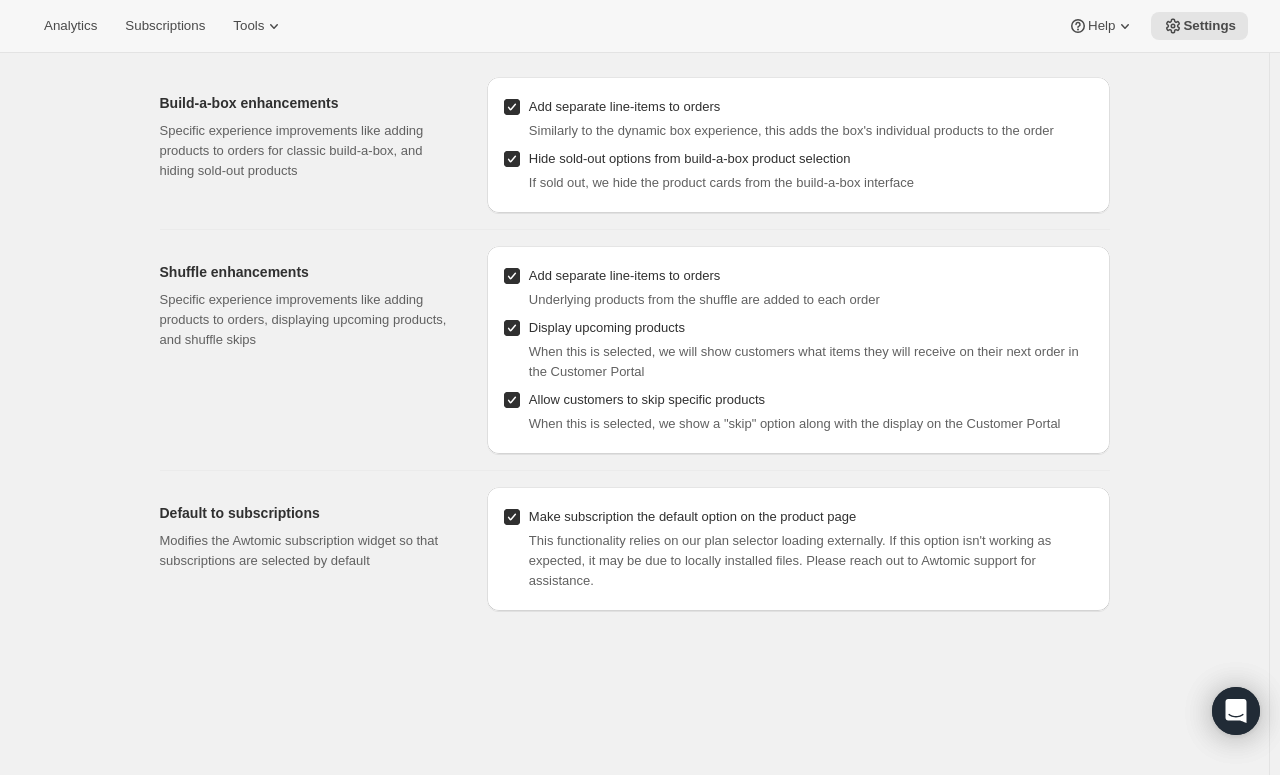 scroll, scrollTop: 0, scrollLeft: 0, axis: both 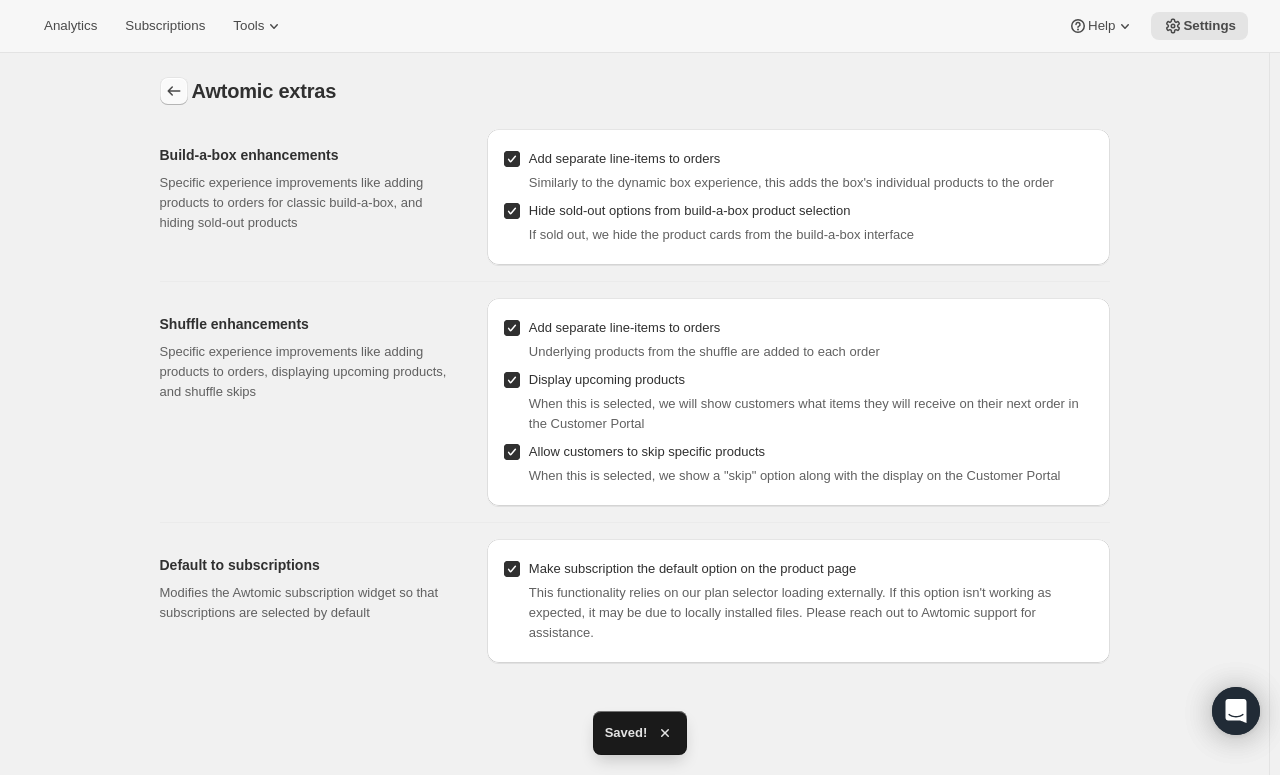 click 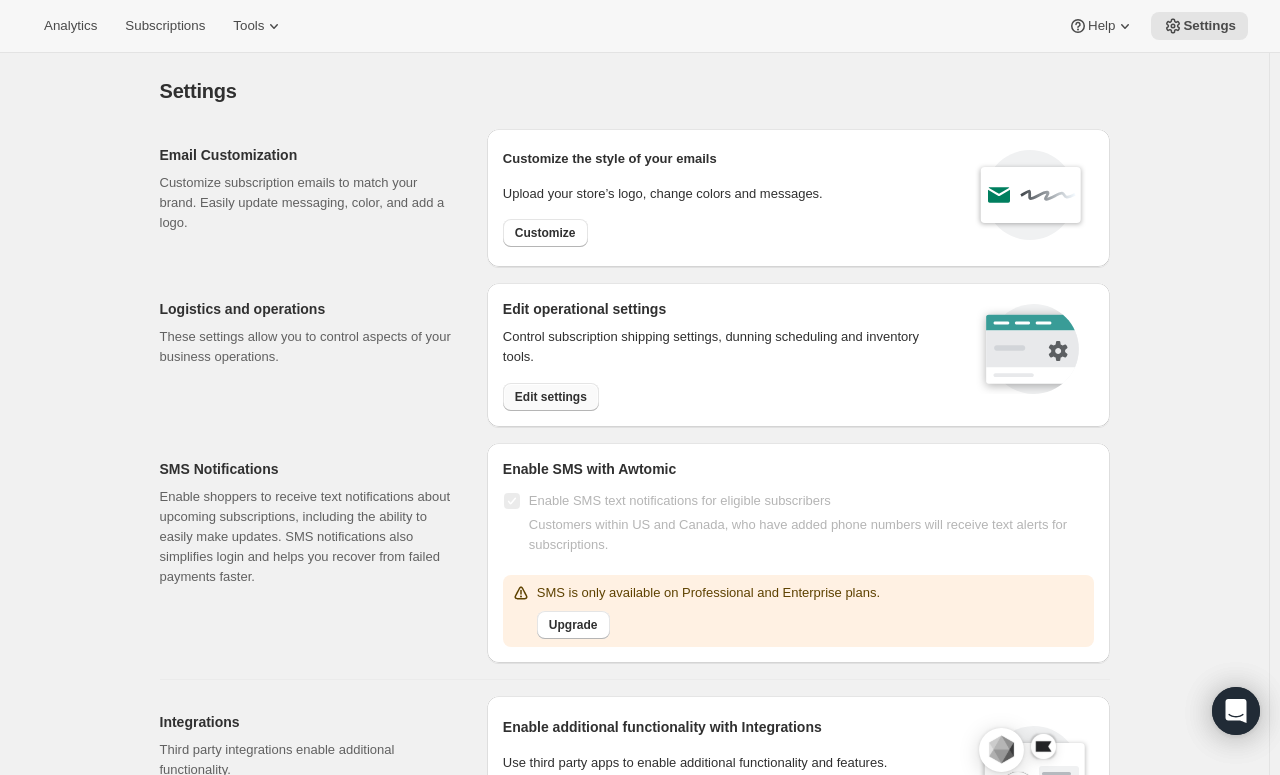 click on "Edit settings" at bounding box center [551, 397] 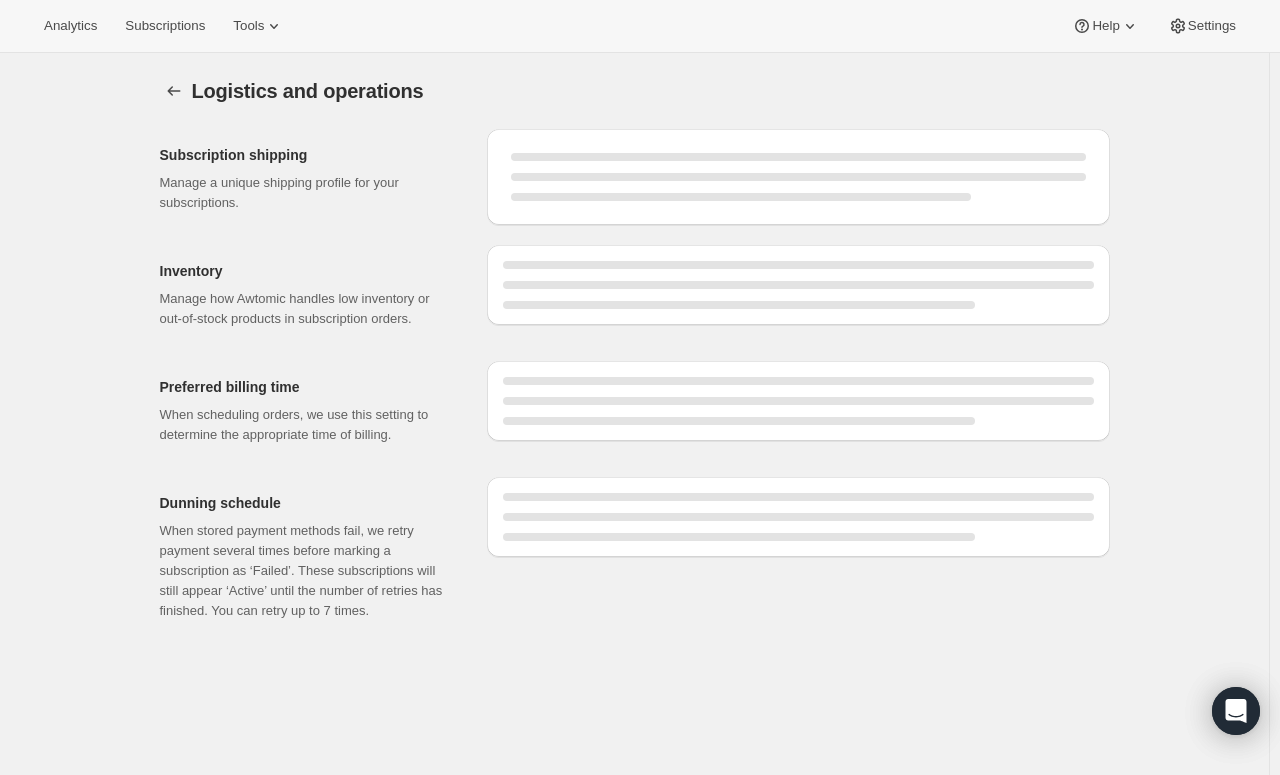 select on "09:00" 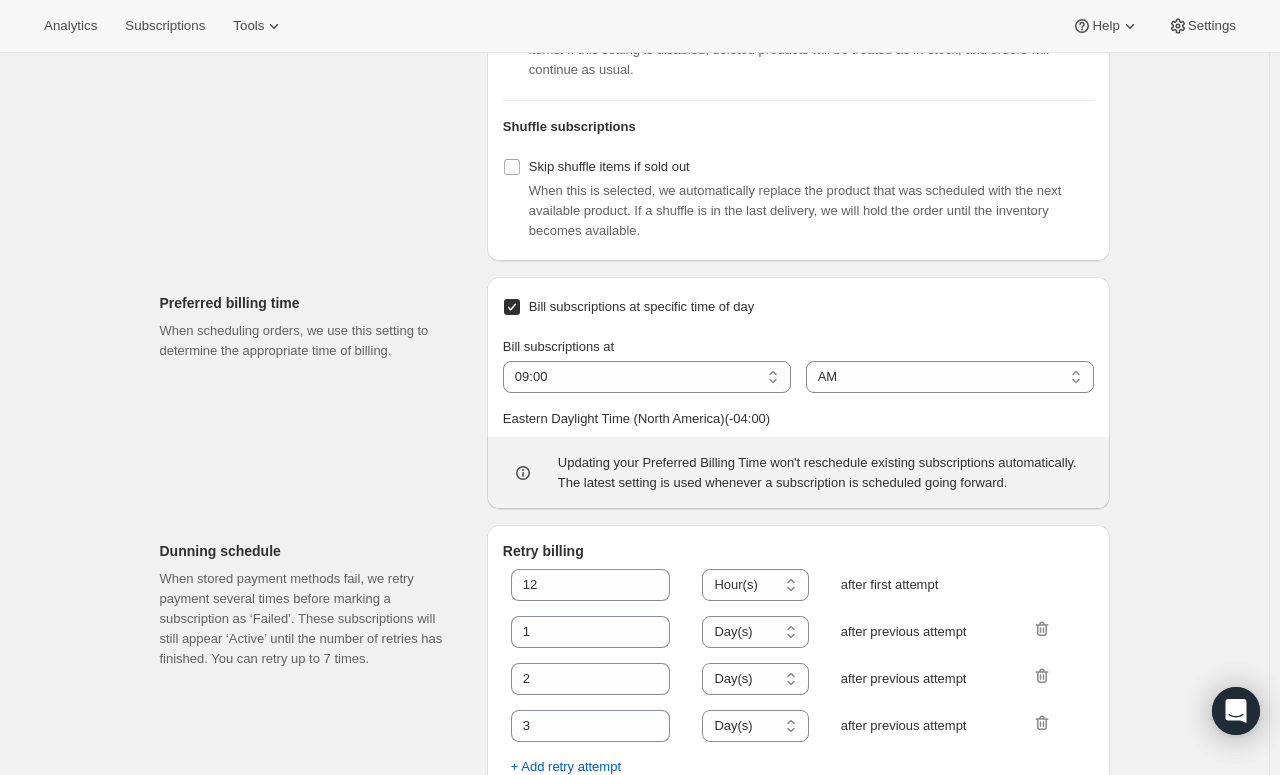 scroll, scrollTop: 860, scrollLeft: 0, axis: vertical 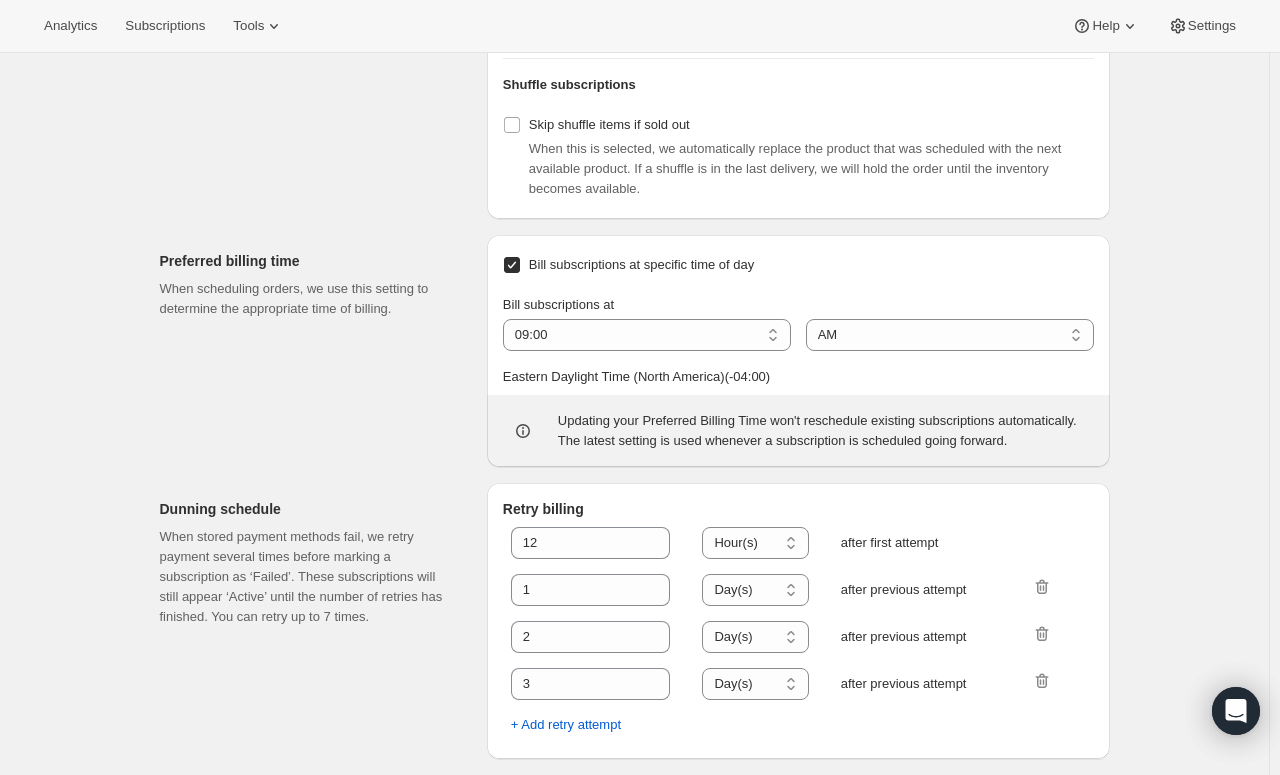 click on "Analytics Subscriptions Tools Help Settings" at bounding box center (640, 26) 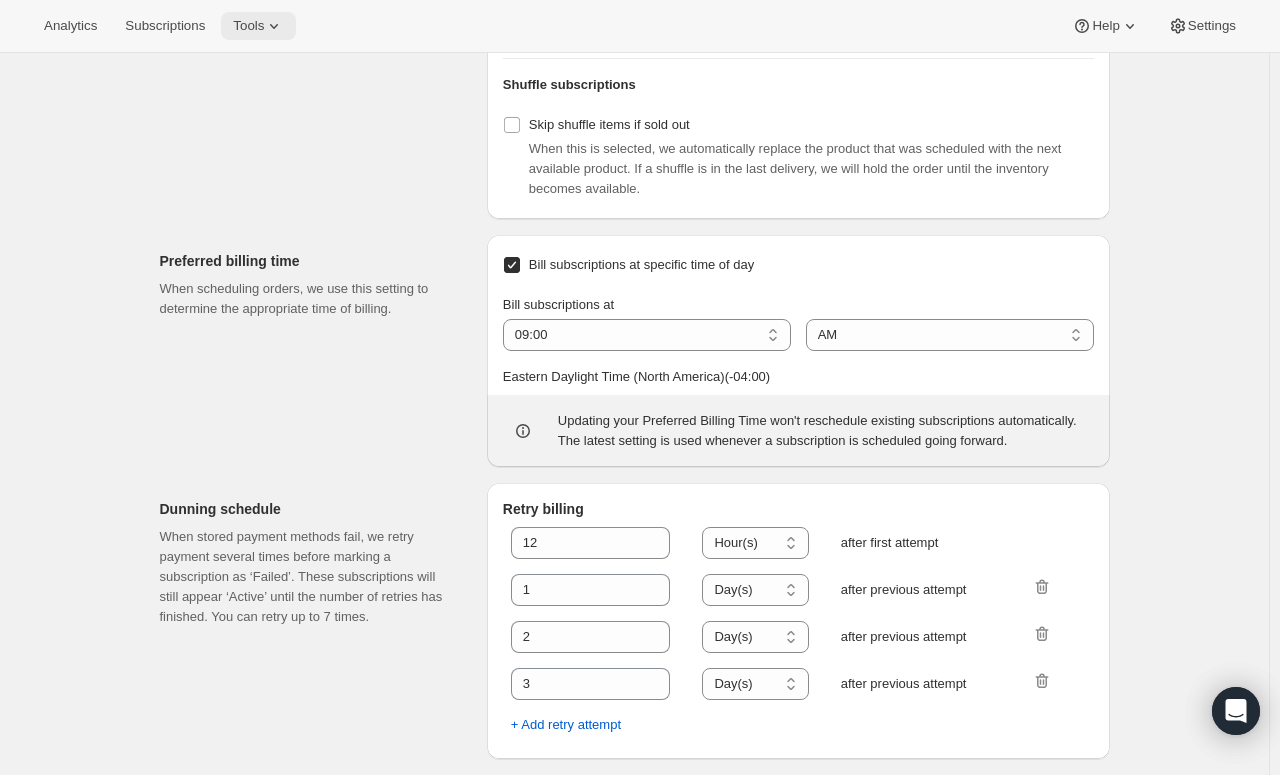 click on "Tools" at bounding box center [248, 26] 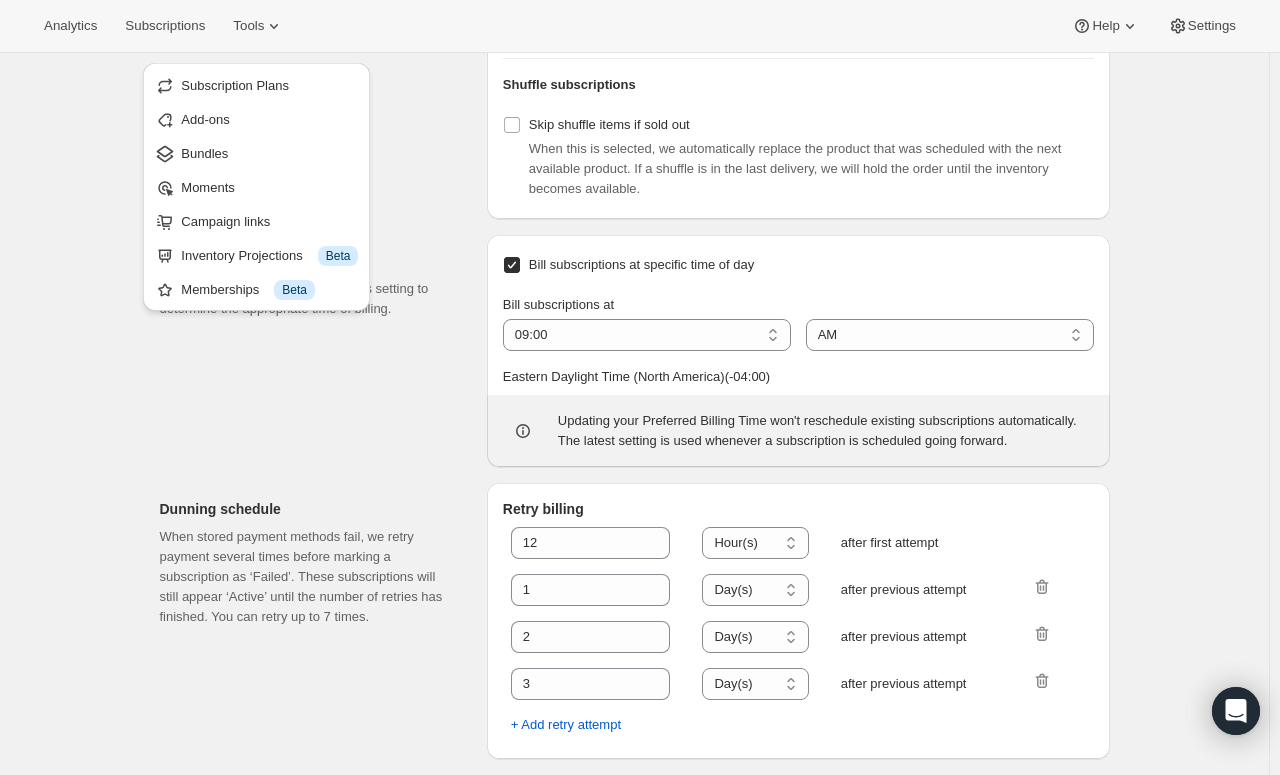 click on "Inventory Manage how Awtomic handles low inventory or out-of-stock products in subscription orders." at bounding box center [315, -112] 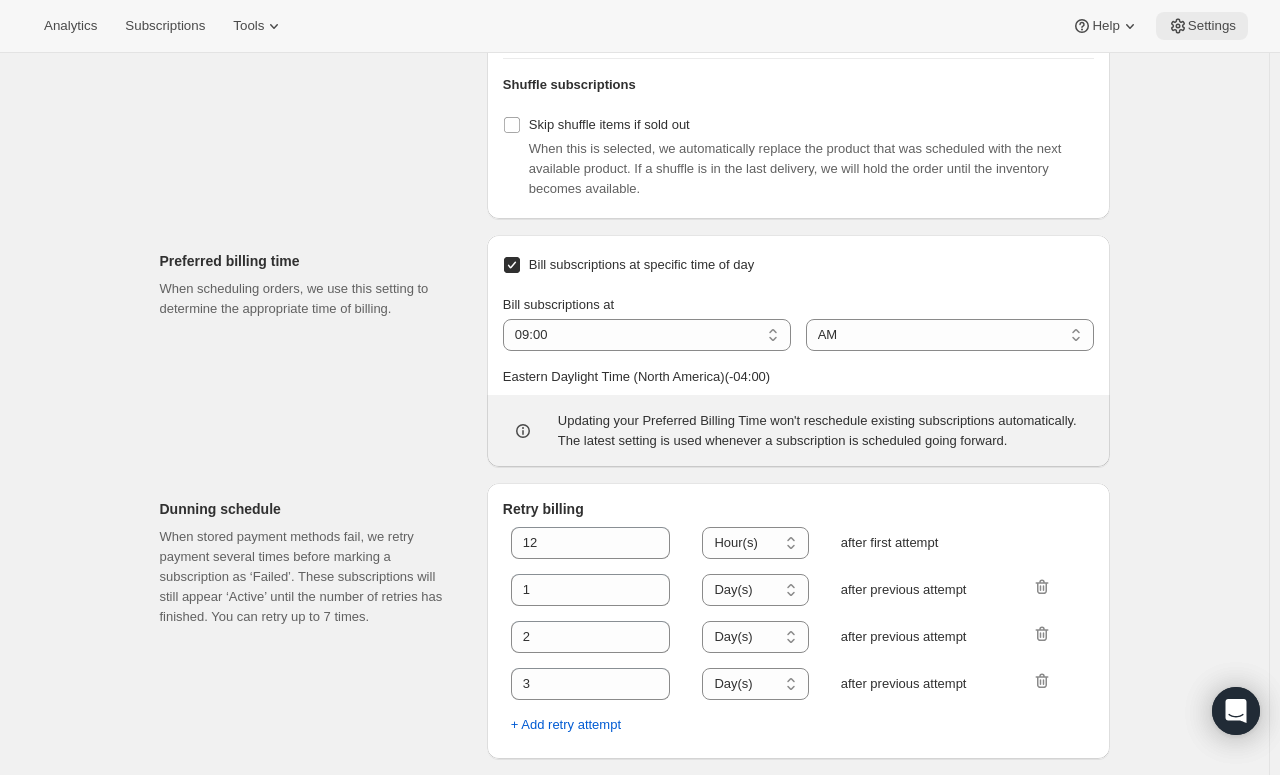 click on "Settings" at bounding box center (1212, 26) 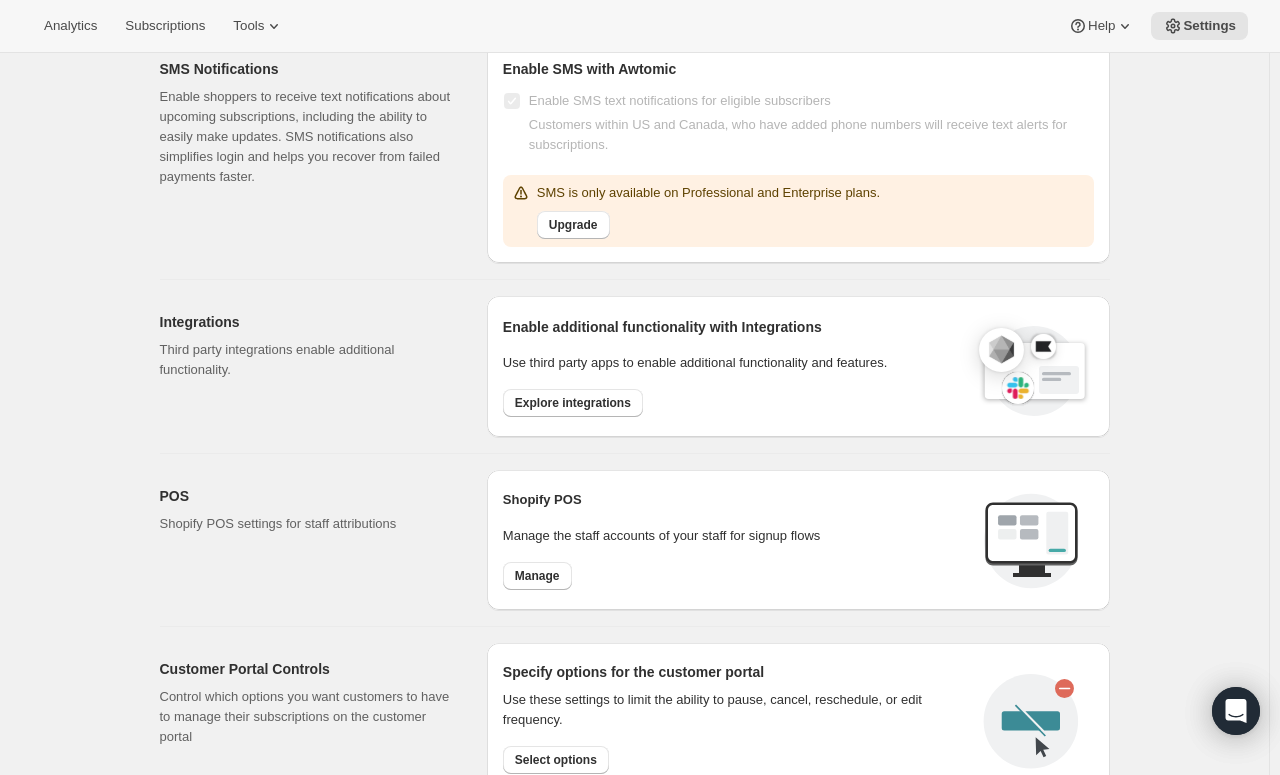 scroll, scrollTop: 700, scrollLeft: 0, axis: vertical 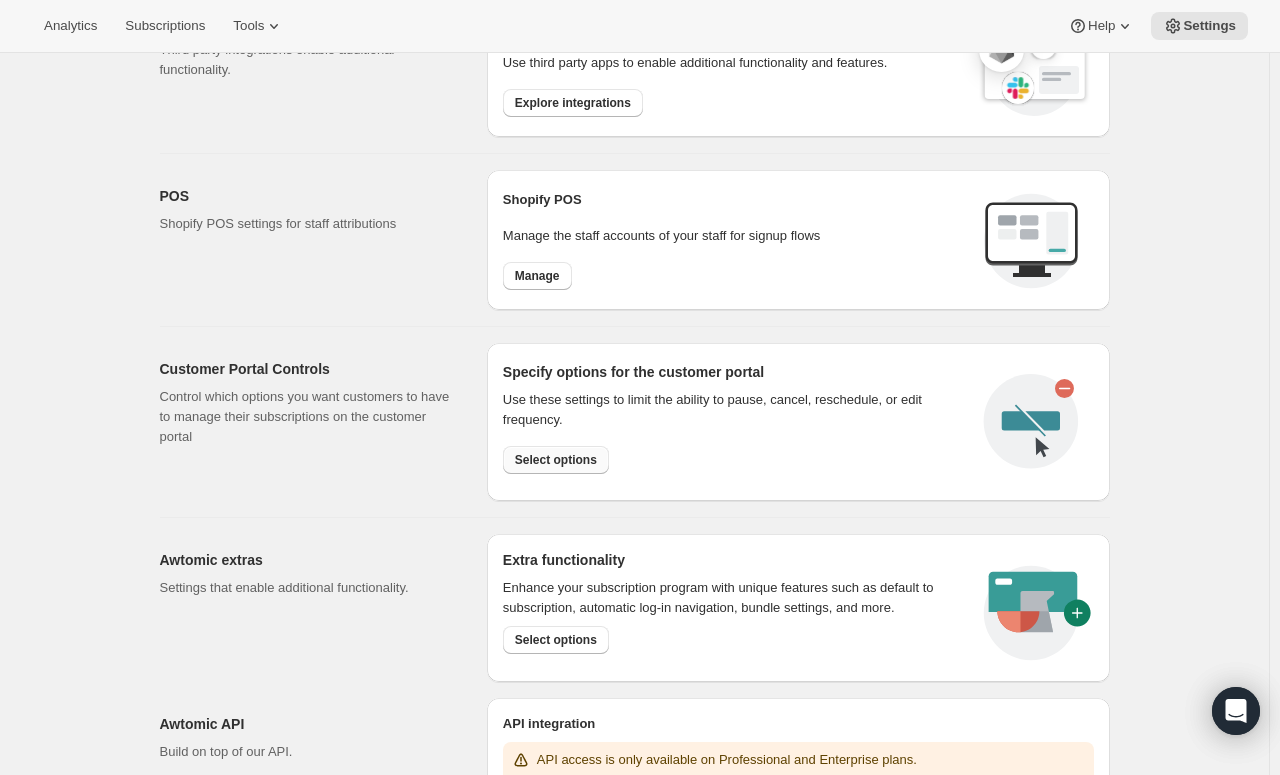click on "Select options" at bounding box center [556, 460] 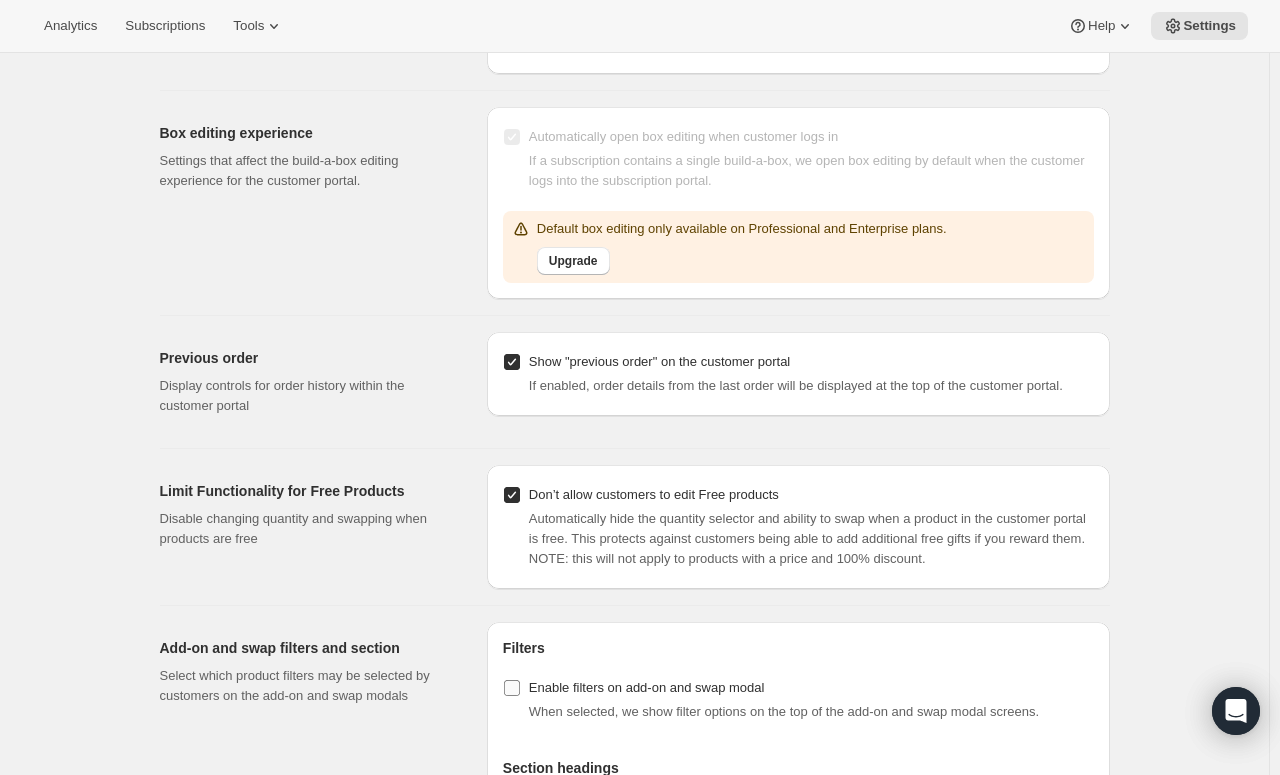 scroll, scrollTop: 2020, scrollLeft: 0, axis: vertical 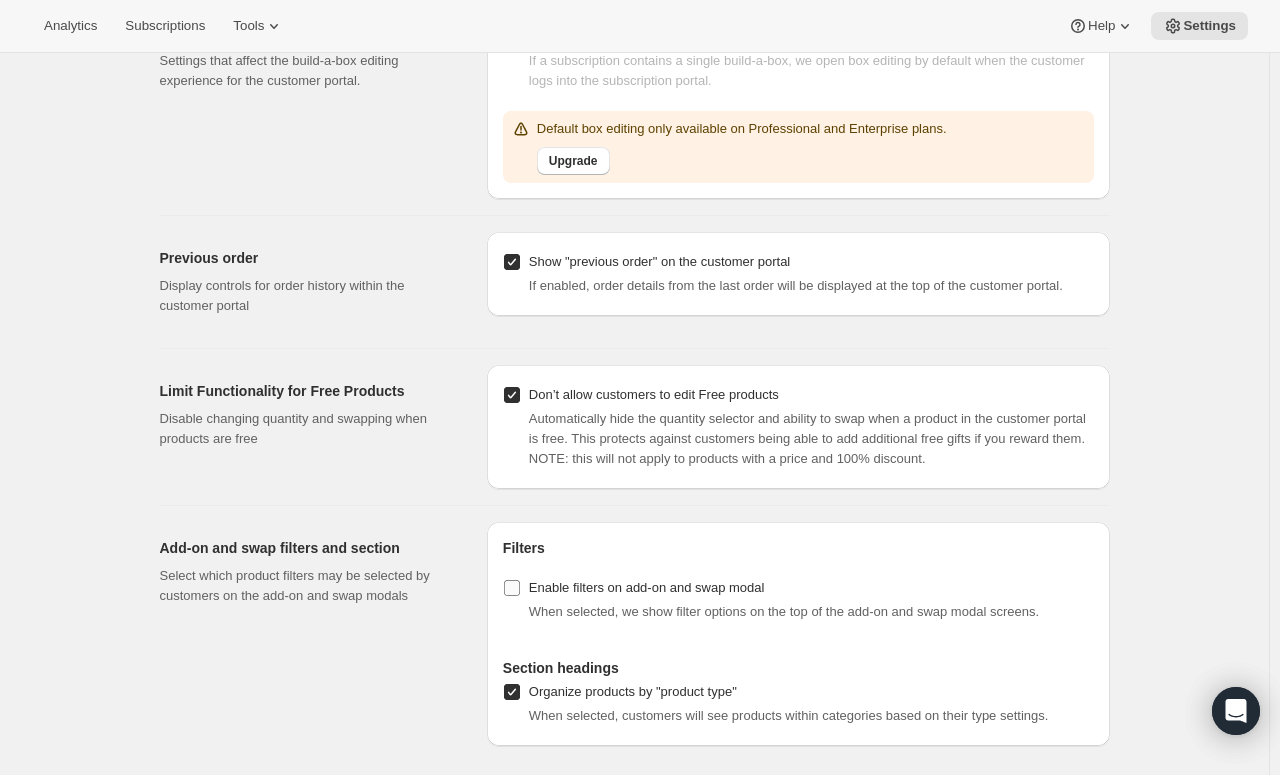 click on "Enable filters on add-on and swap modal" at bounding box center [647, 588] 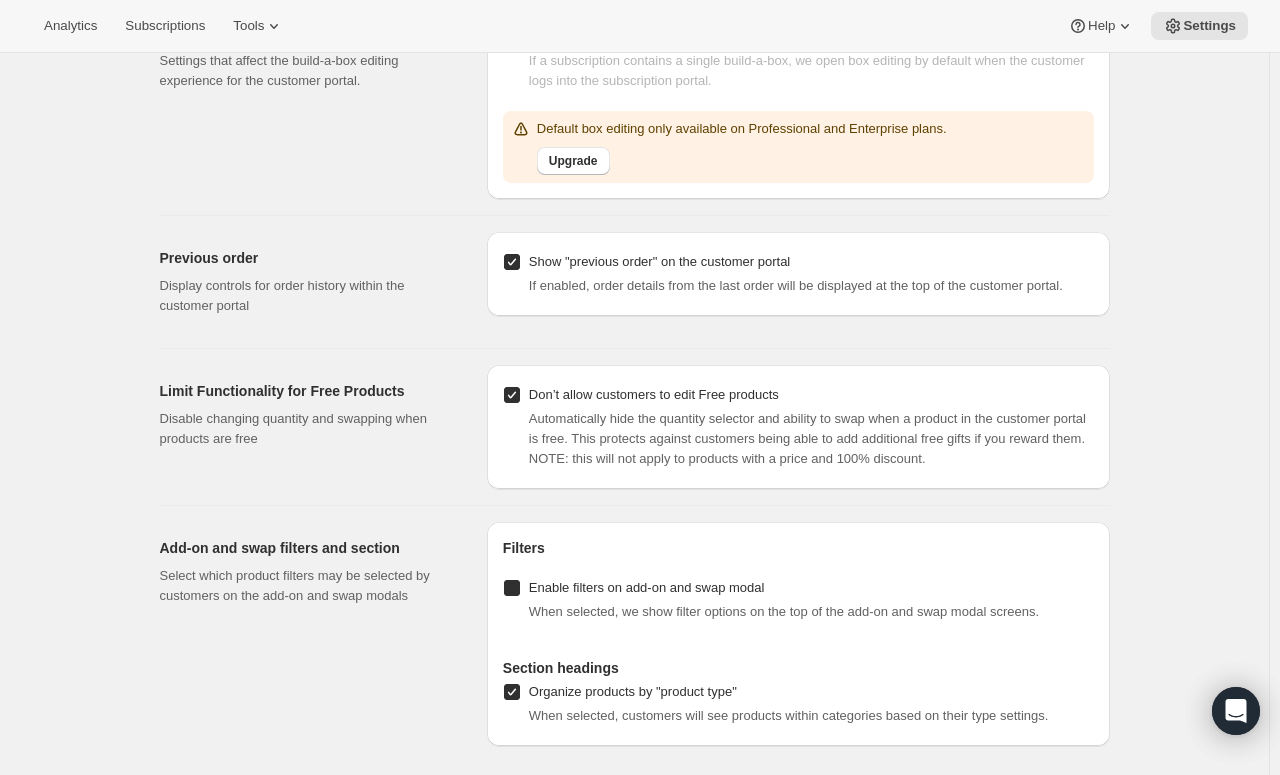checkbox on "true" 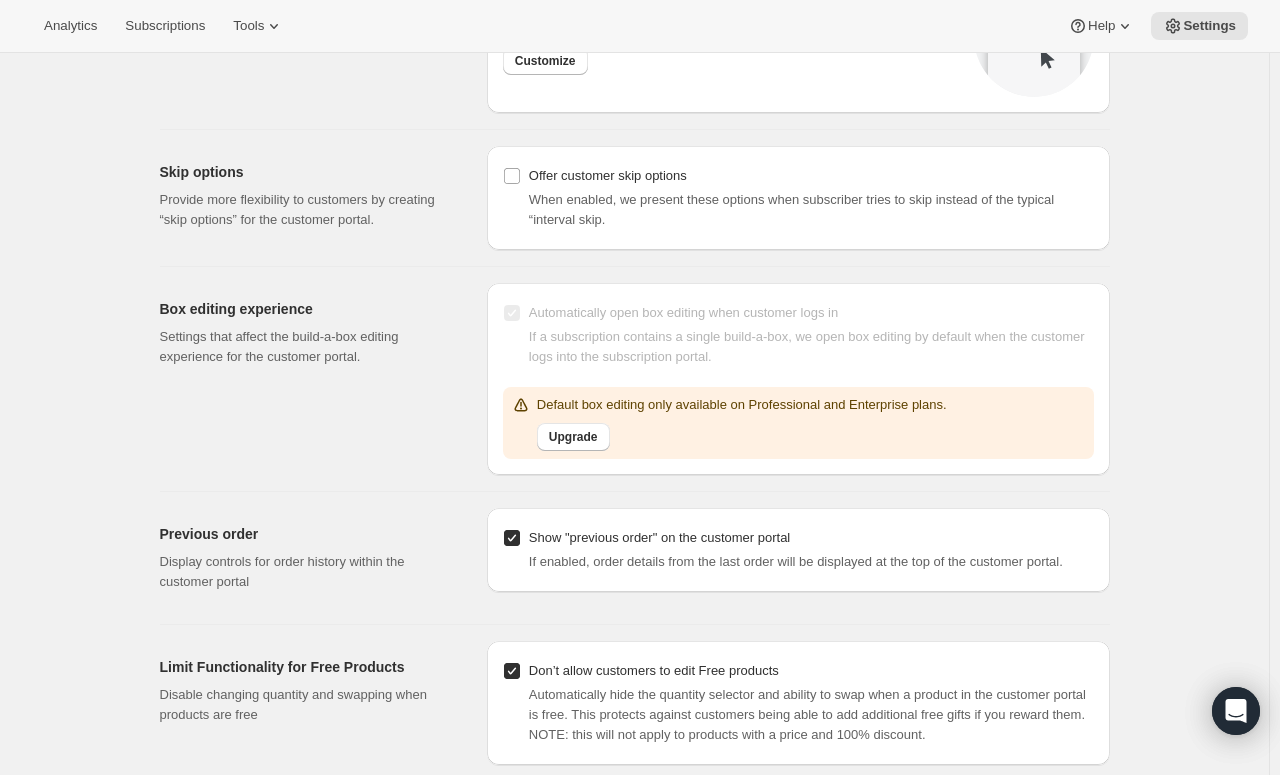 scroll, scrollTop: 2044, scrollLeft: 0, axis: vertical 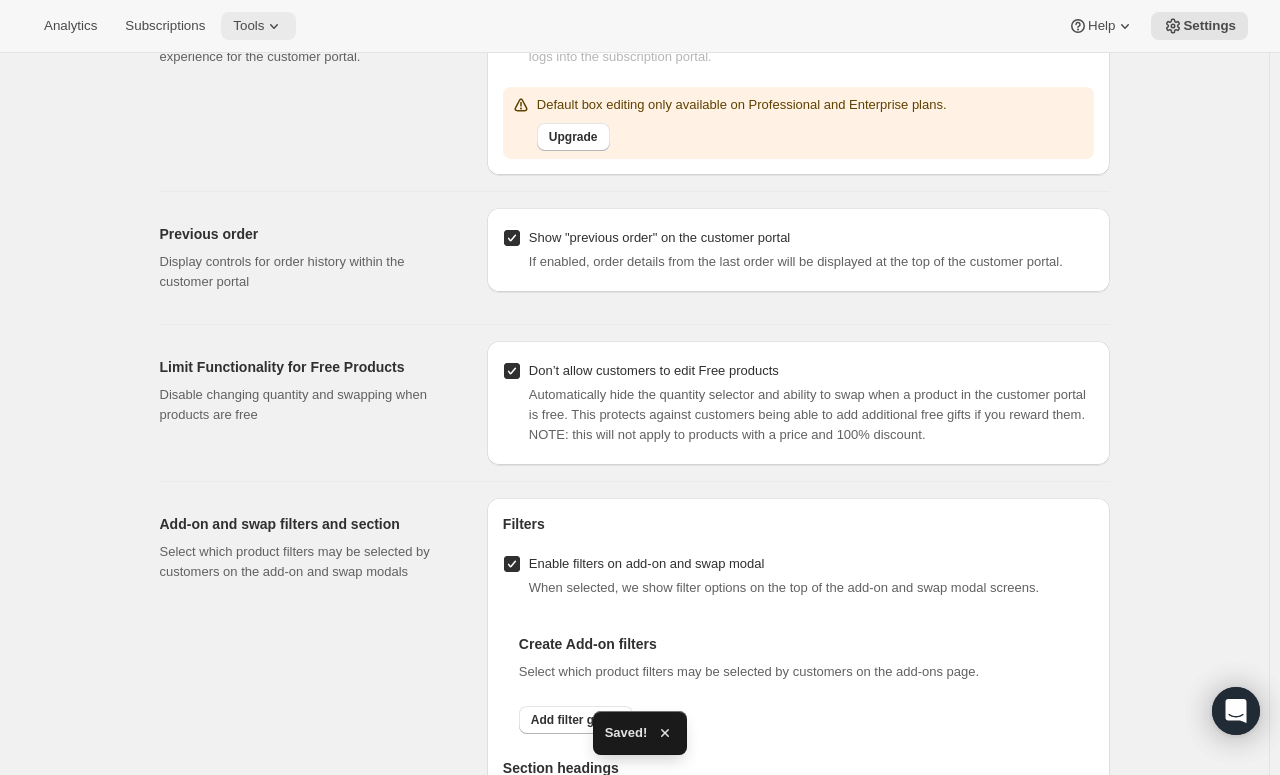 click 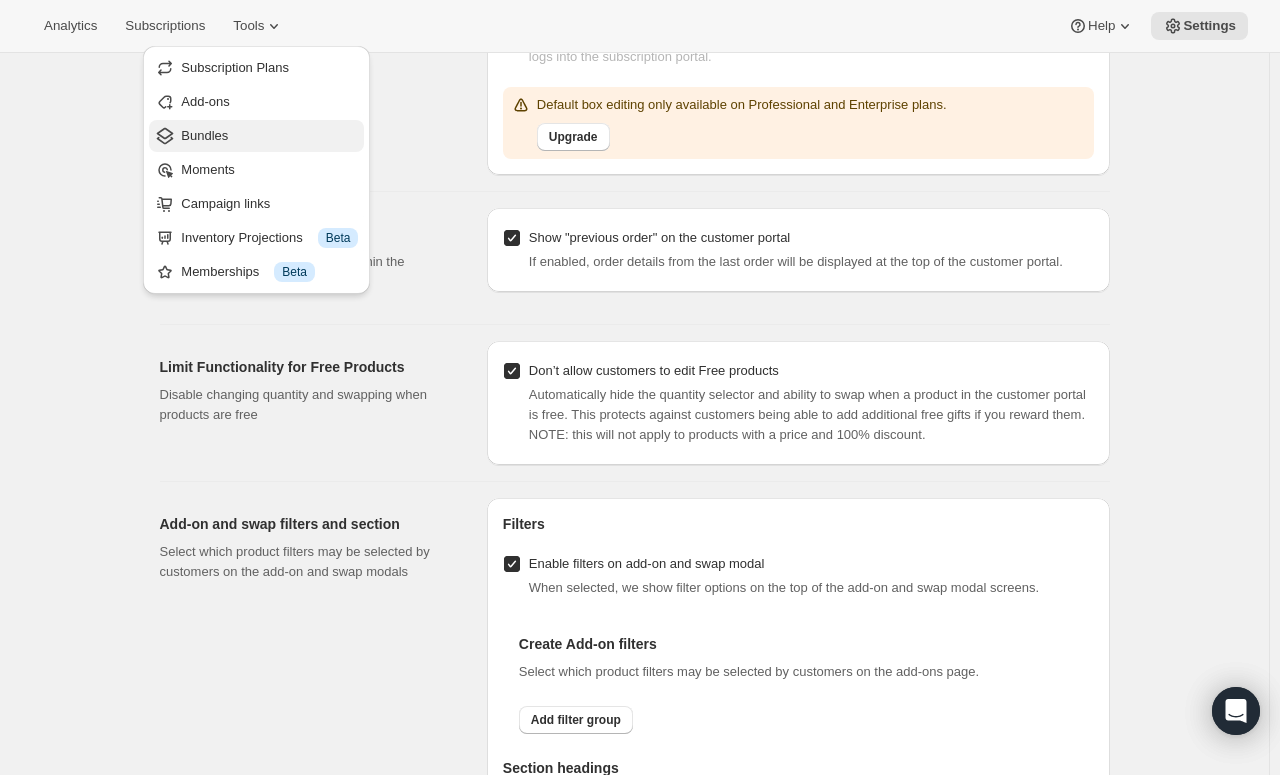 click on "Bundles" at bounding box center (269, 136) 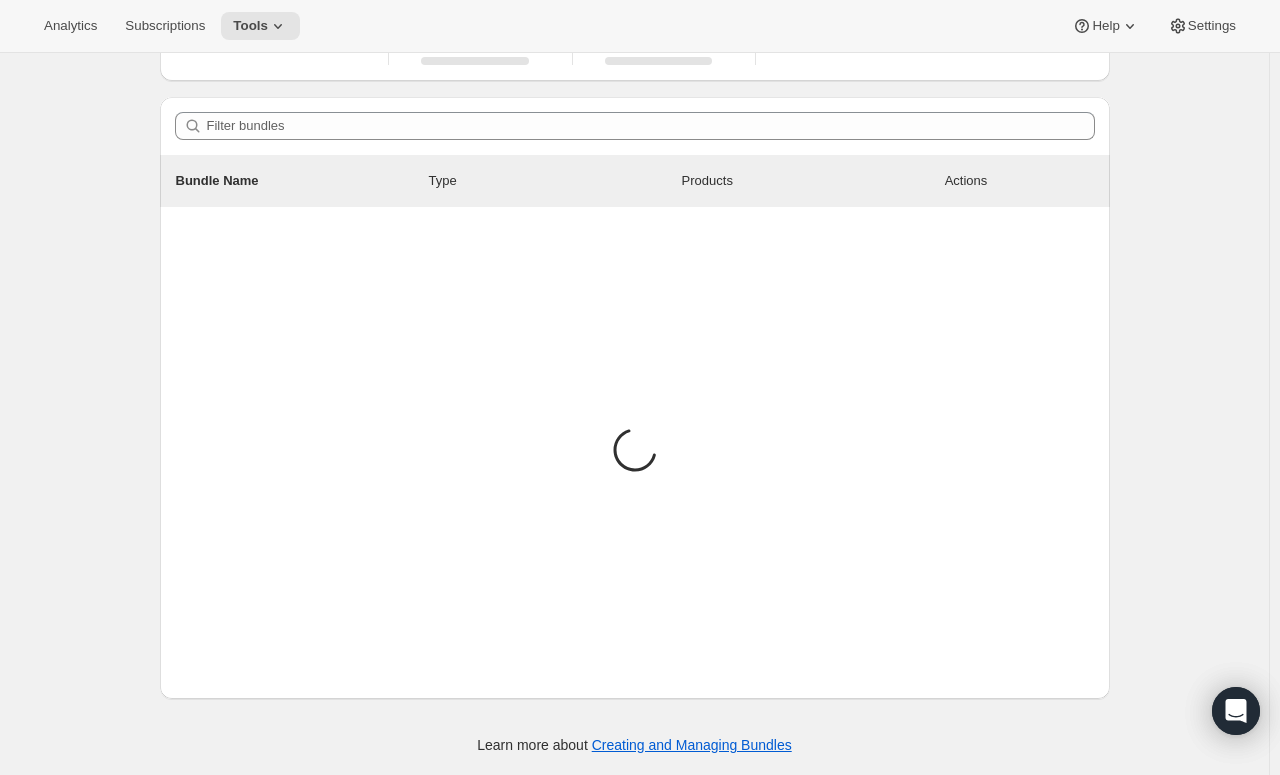 scroll, scrollTop: 0, scrollLeft: 0, axis: both 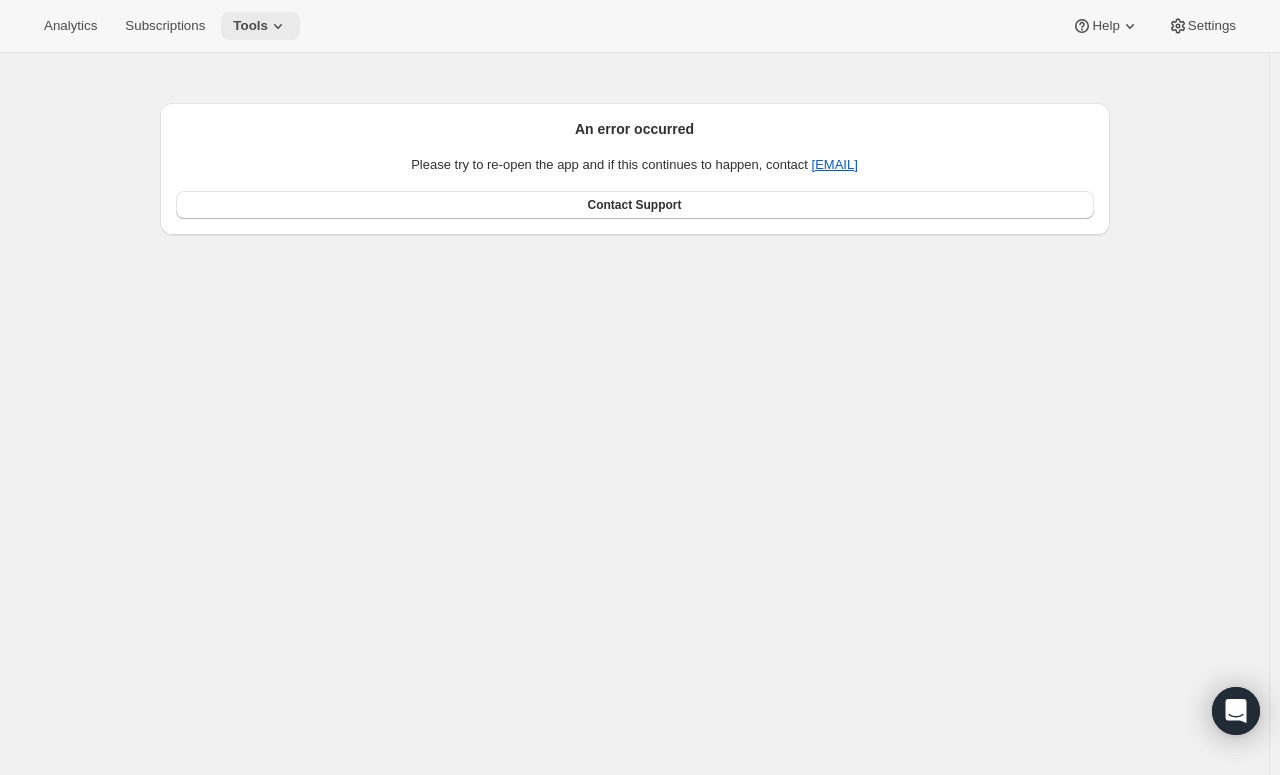 click on "Tools" at bounding box center [250, 26] 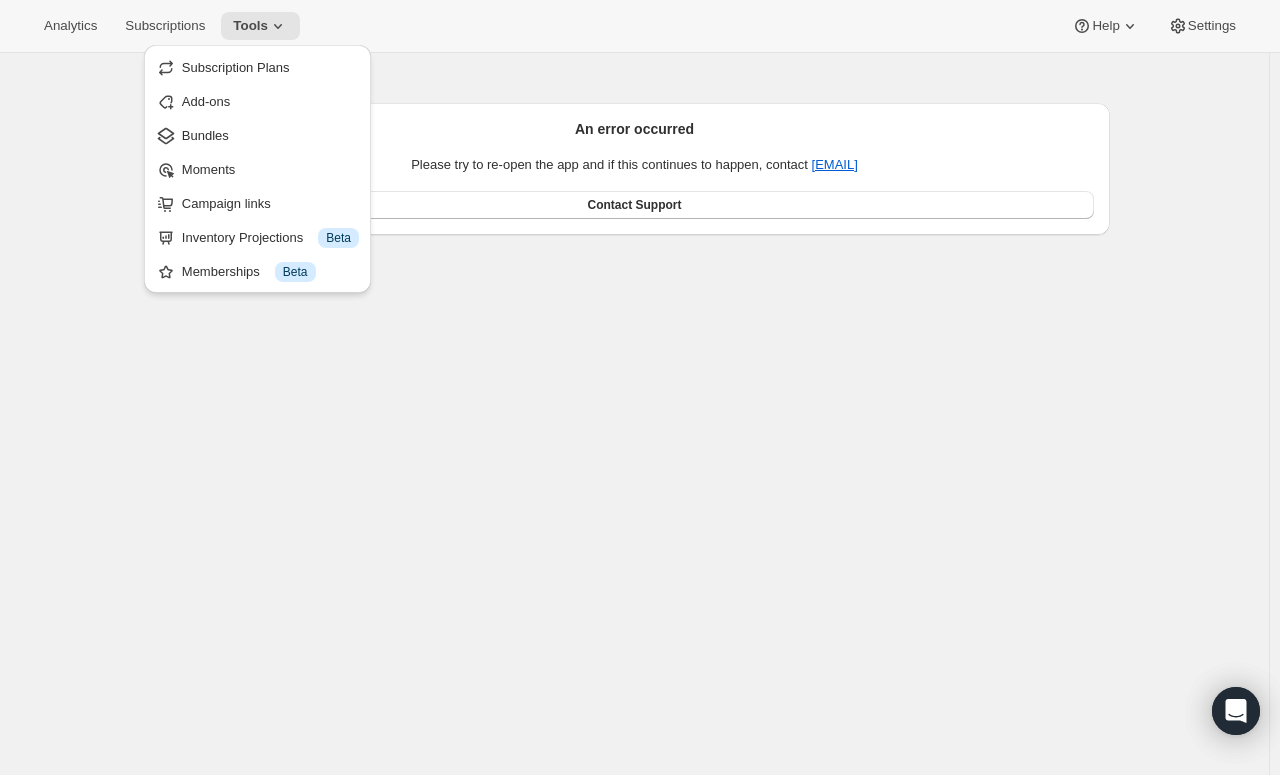 click on "An error occurred Please try to re-open the app and if this continues to happen, contact   support@awtomic.com Contact Support" at bounding box center (627, 146) 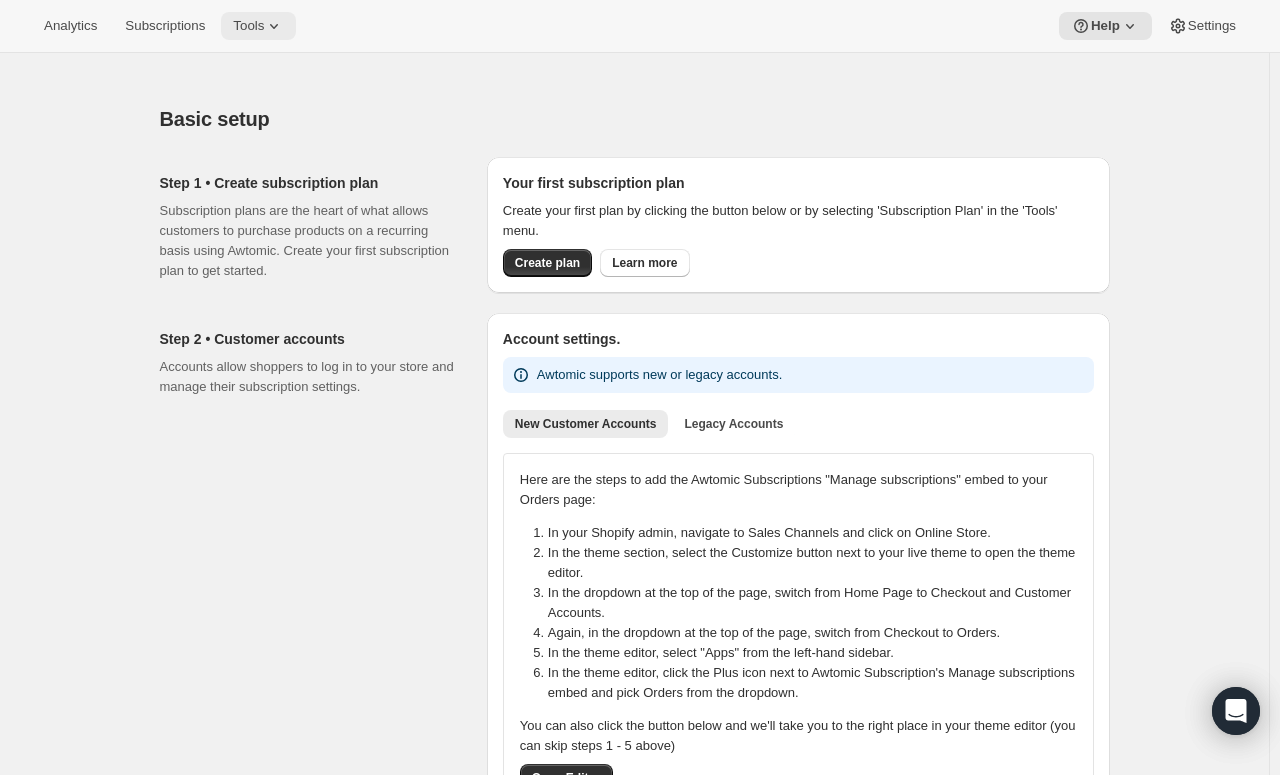 click on "Tools" at bounding box center [258, 26] 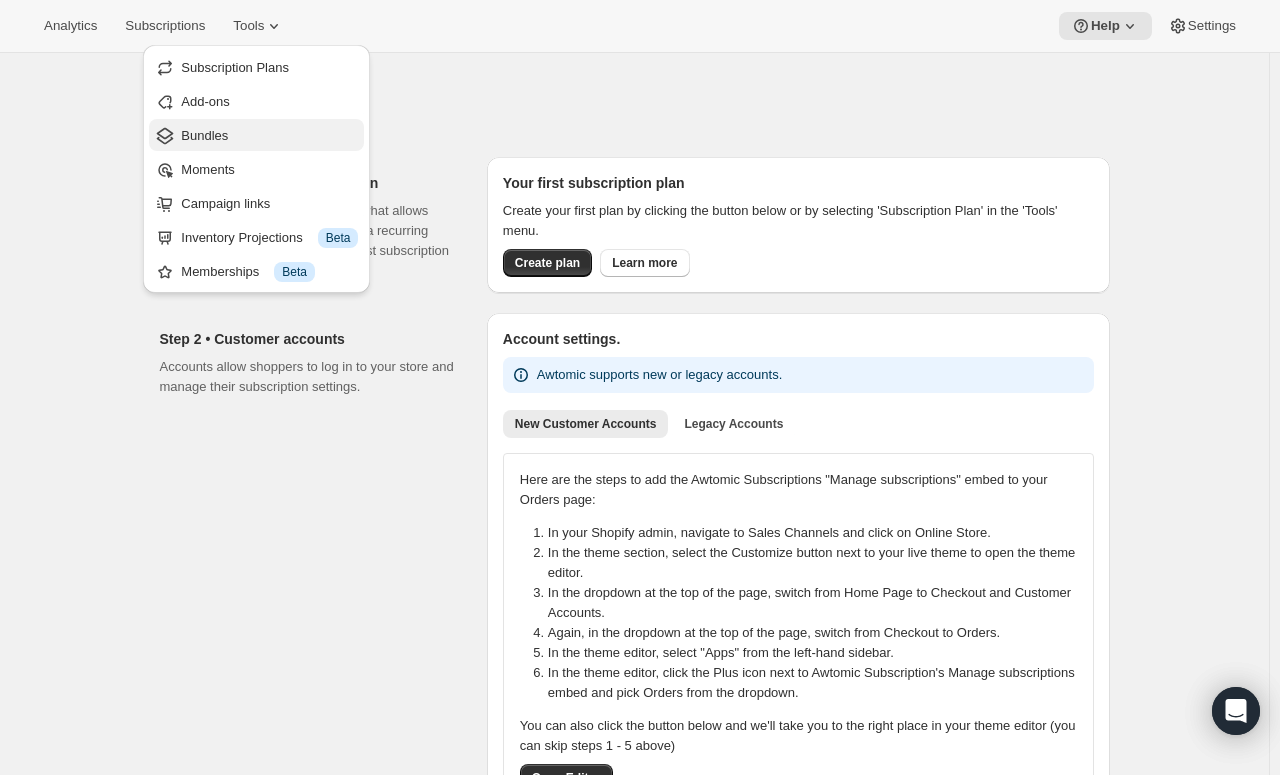 click on "Bundles" at bounding box center (269, 136) 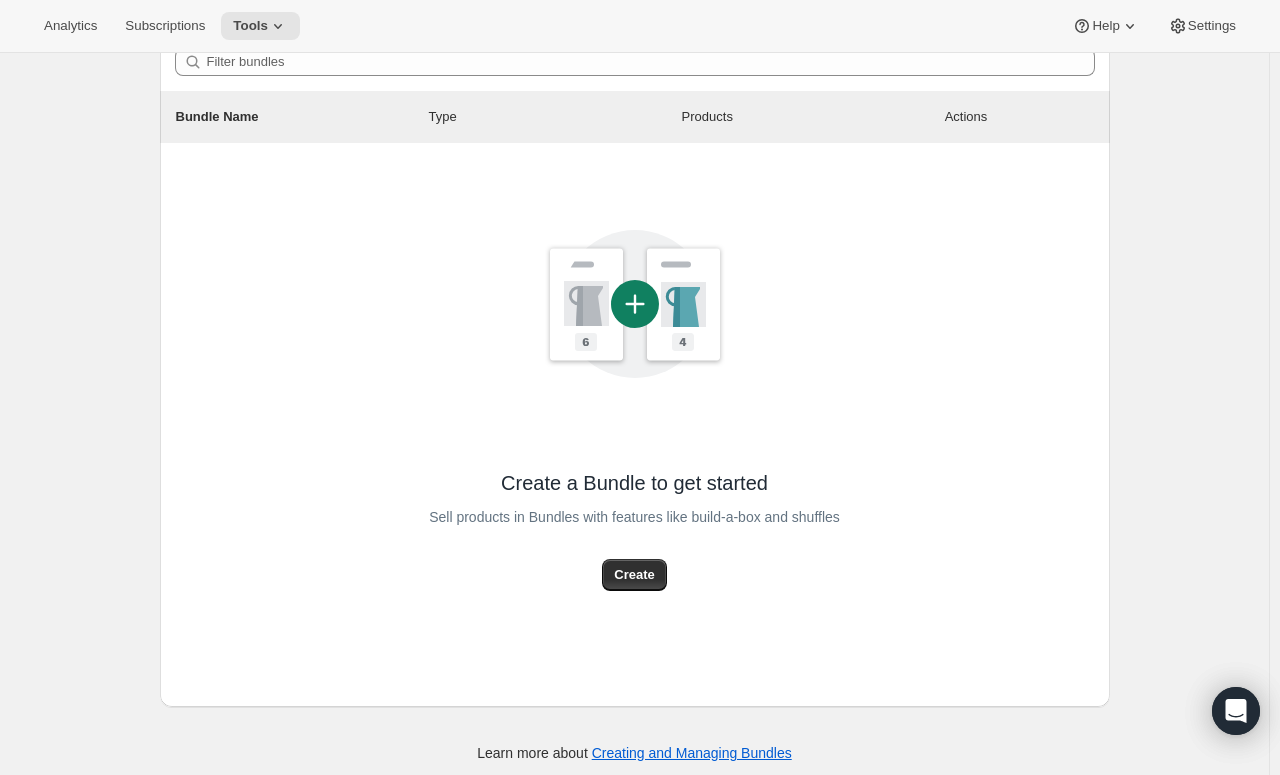 scroll, scrollTop: 208, scrollLeft: 0, axis: vertical 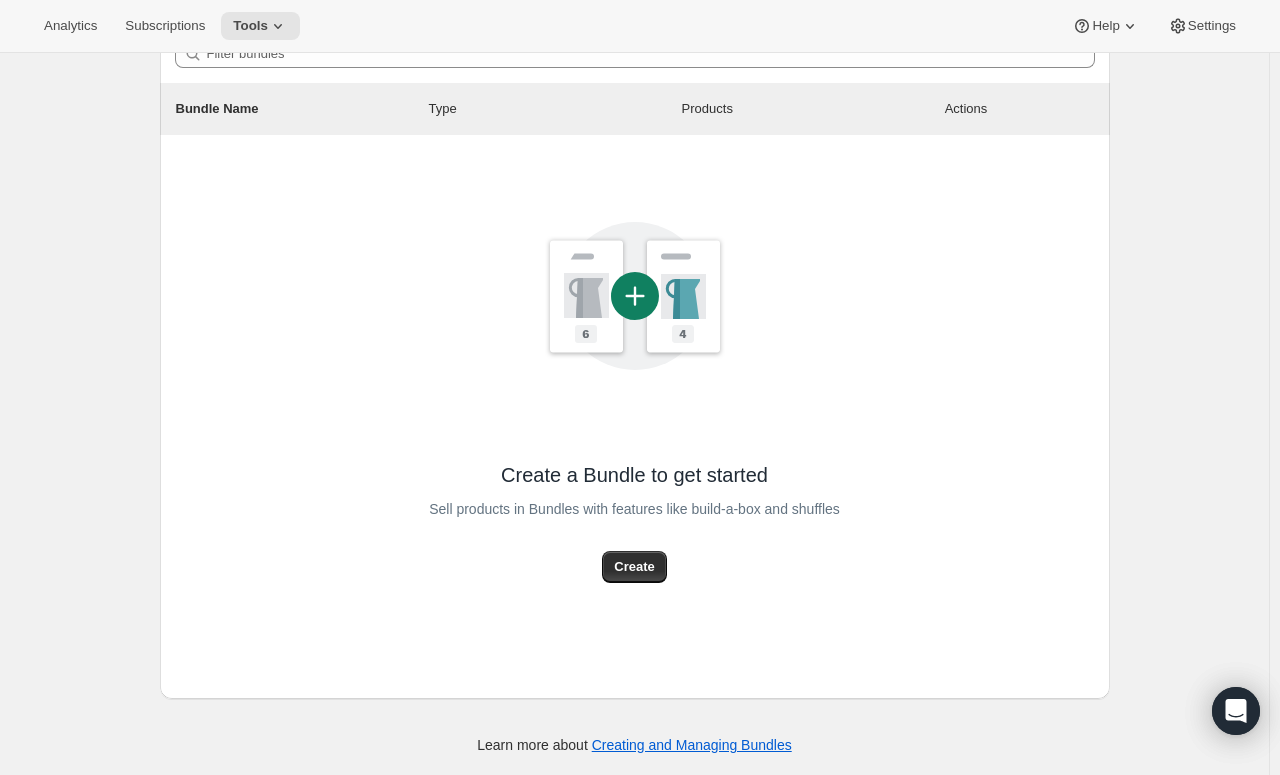 click on "Create" at bounding box center [634, 567] 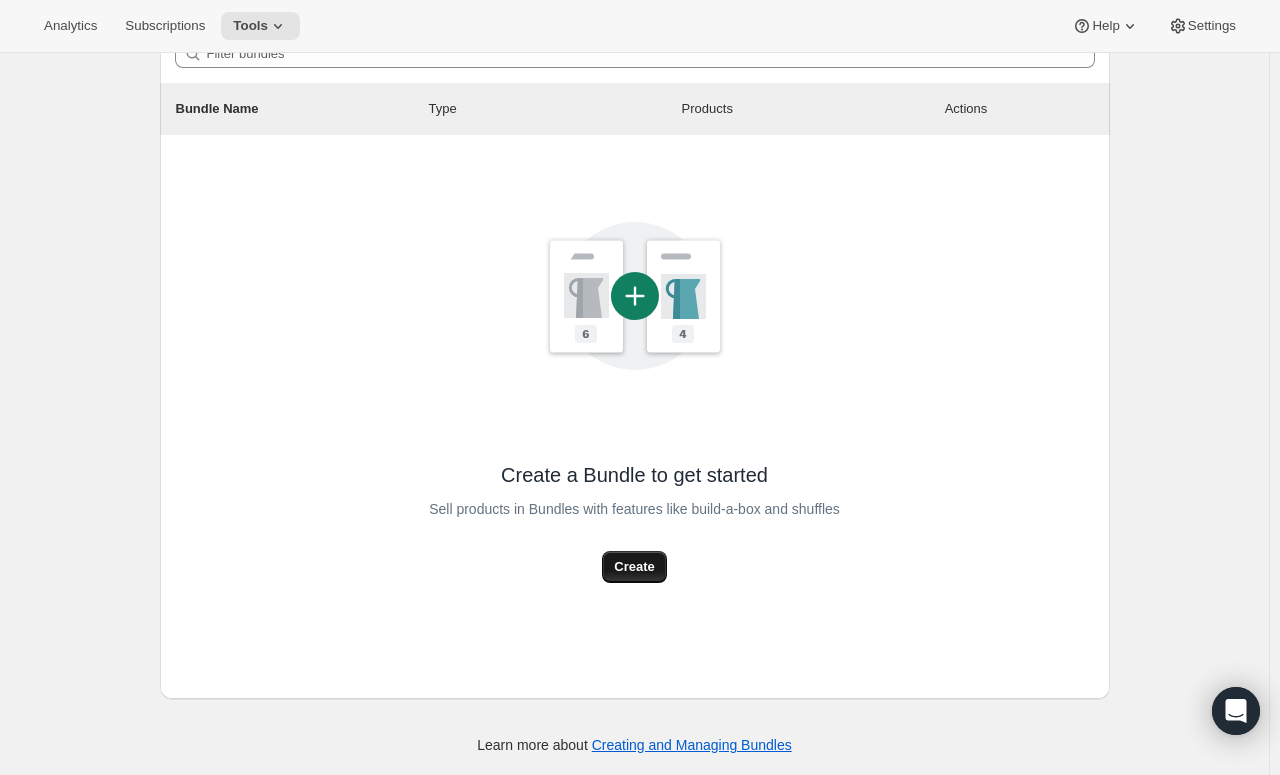 click on "Create" at bounding box center (634, 567) 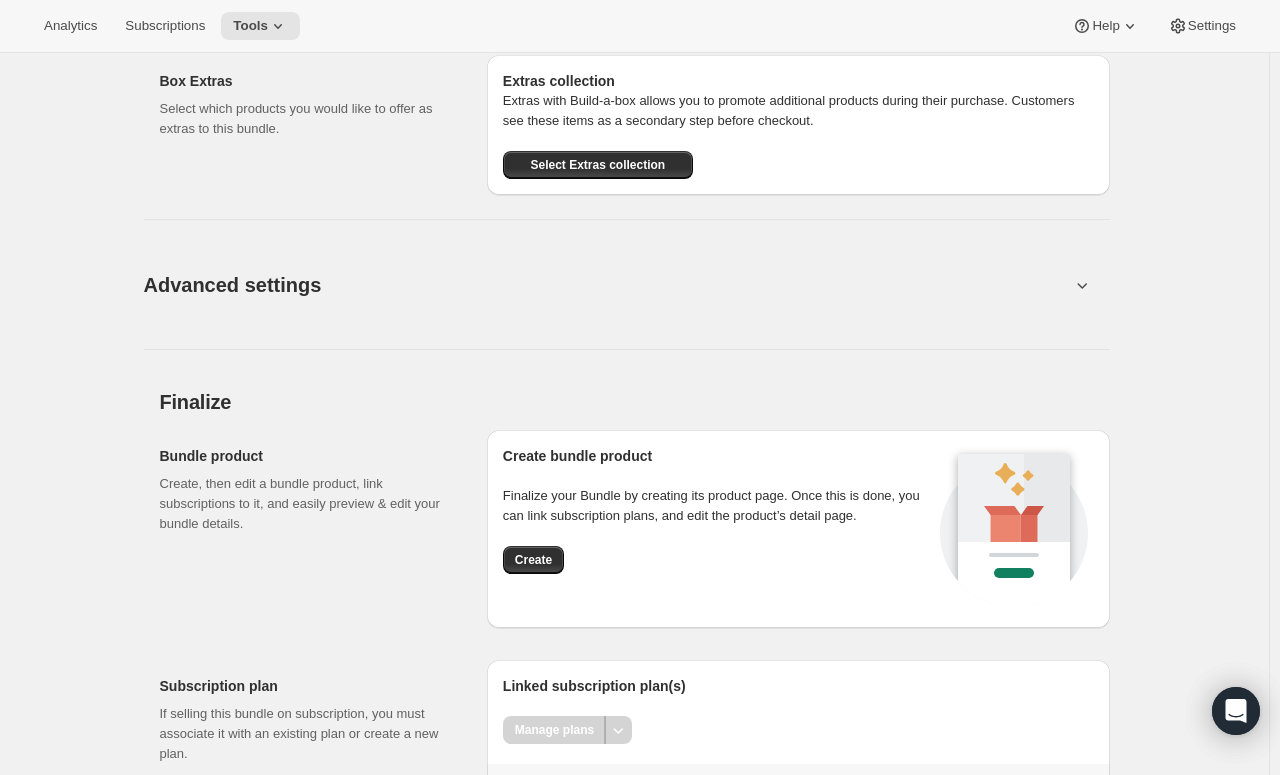 scroll, scrollTop: 2291, scrollLeft: 0, axis: vertical 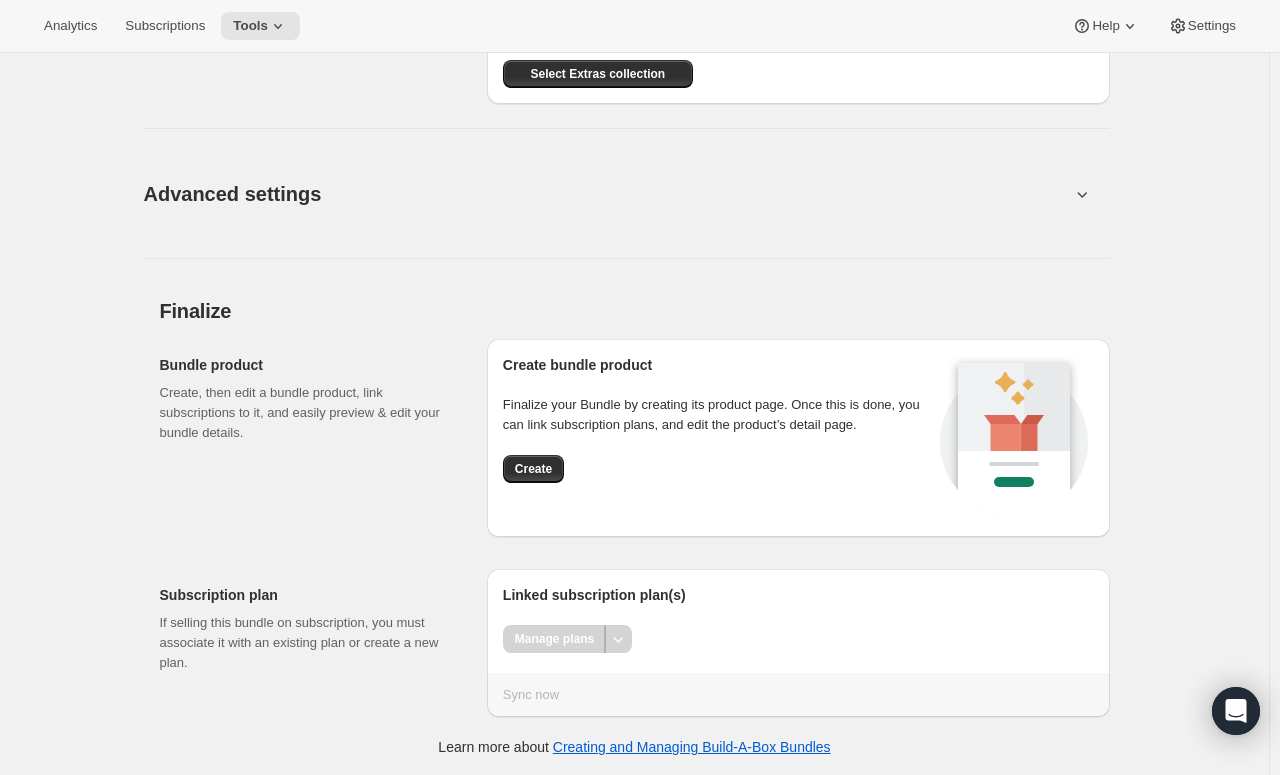 click at bounding box center (618, 639) 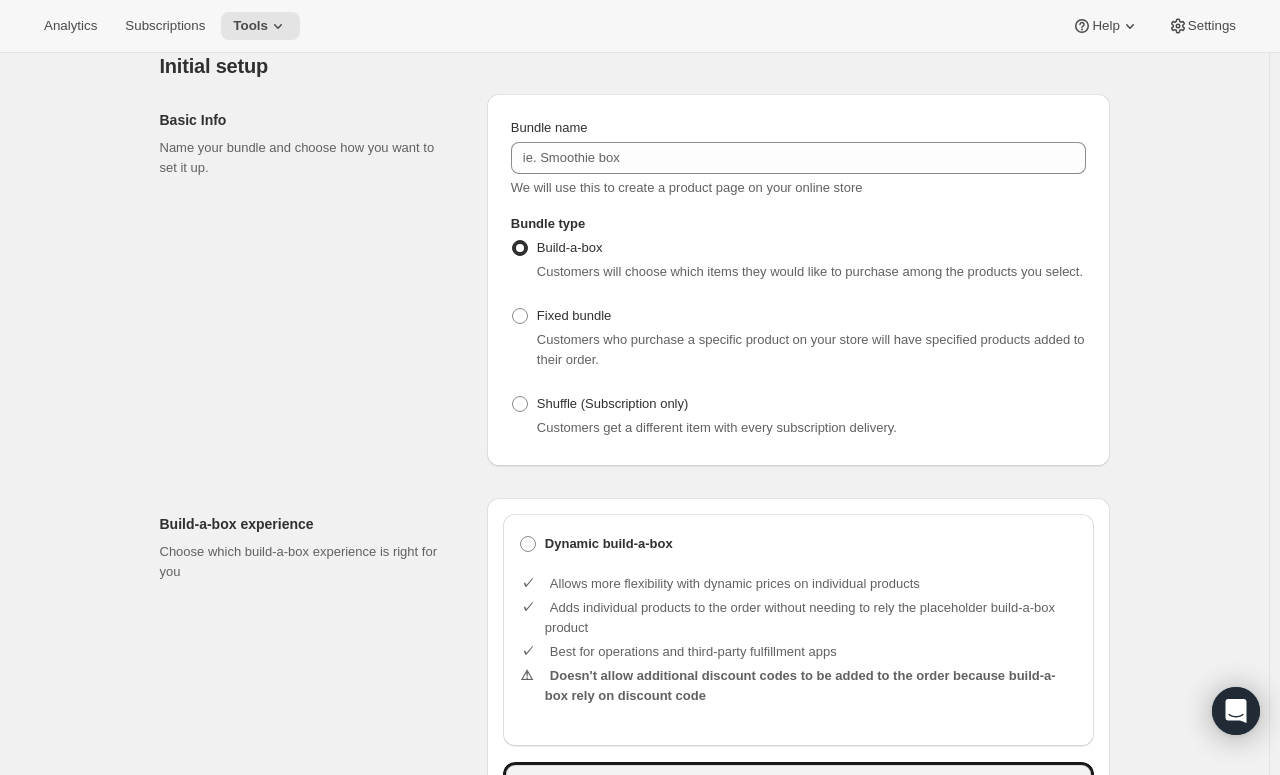 scroll, scrollTop: 0, scrollLeft: 0, axis: both 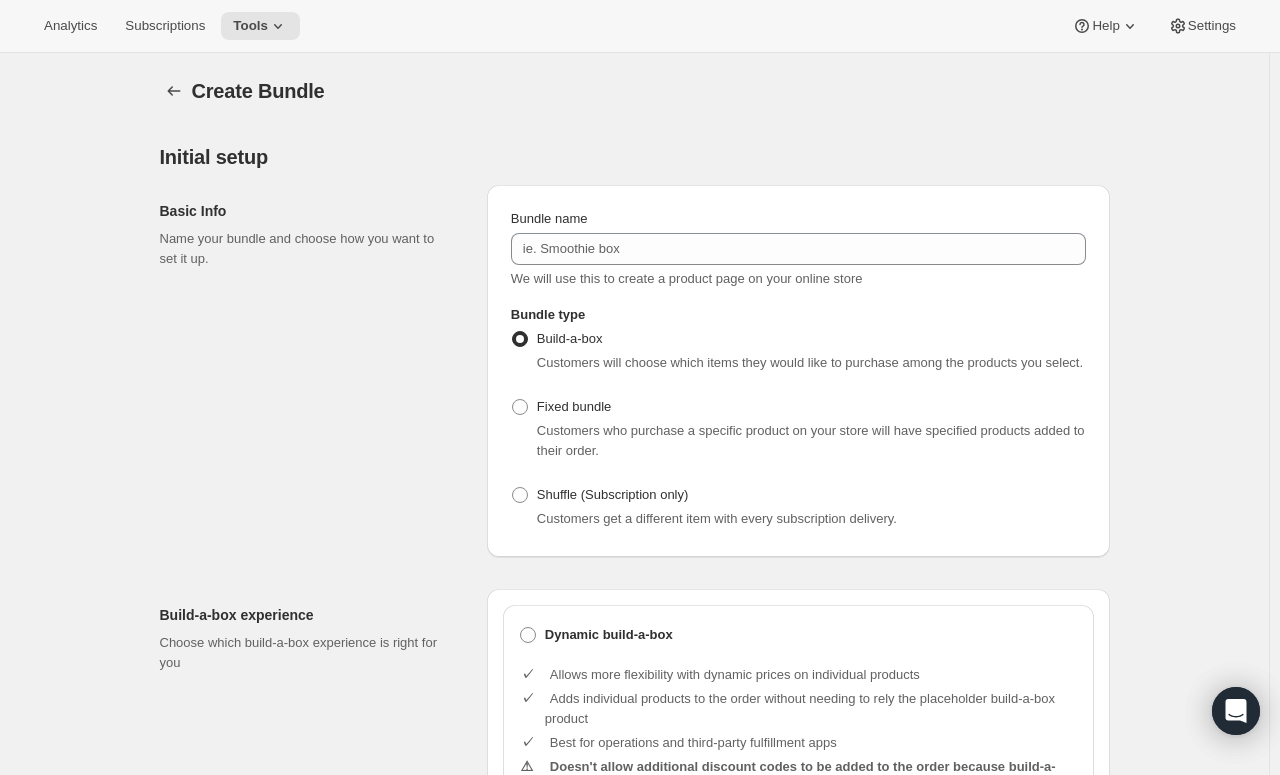 click on "Create Bundle. This page is ready Create Bundle Initial setup Basic Info Name your bundle and choose how you want to set it up. Bundle name We will use this to create a product page on your online store Bundle type Build-a-box Customers will choose which items they would like to purchase among the products you select. Fixed bundle Customers who purchase a specific product on your store will have specified products added to their order. Shuffle (Subscription only) Customers get a different item with every subscription delivery. Build-a-box experience Choose which build-a-box experience is right for you Dynamic build-a-box Allows more flexibility with dynamic prices on individual products Adds individual products to the order without needing to rely the placeholder build-a-box product Best for operations and third-party fulfillment apps Doesn't allow additional discount codes to be added to the order because build-a-box rely on discount code Classic build-a-box Allows for additional discount codes to be used 6" at bounding box center (634, 1530) 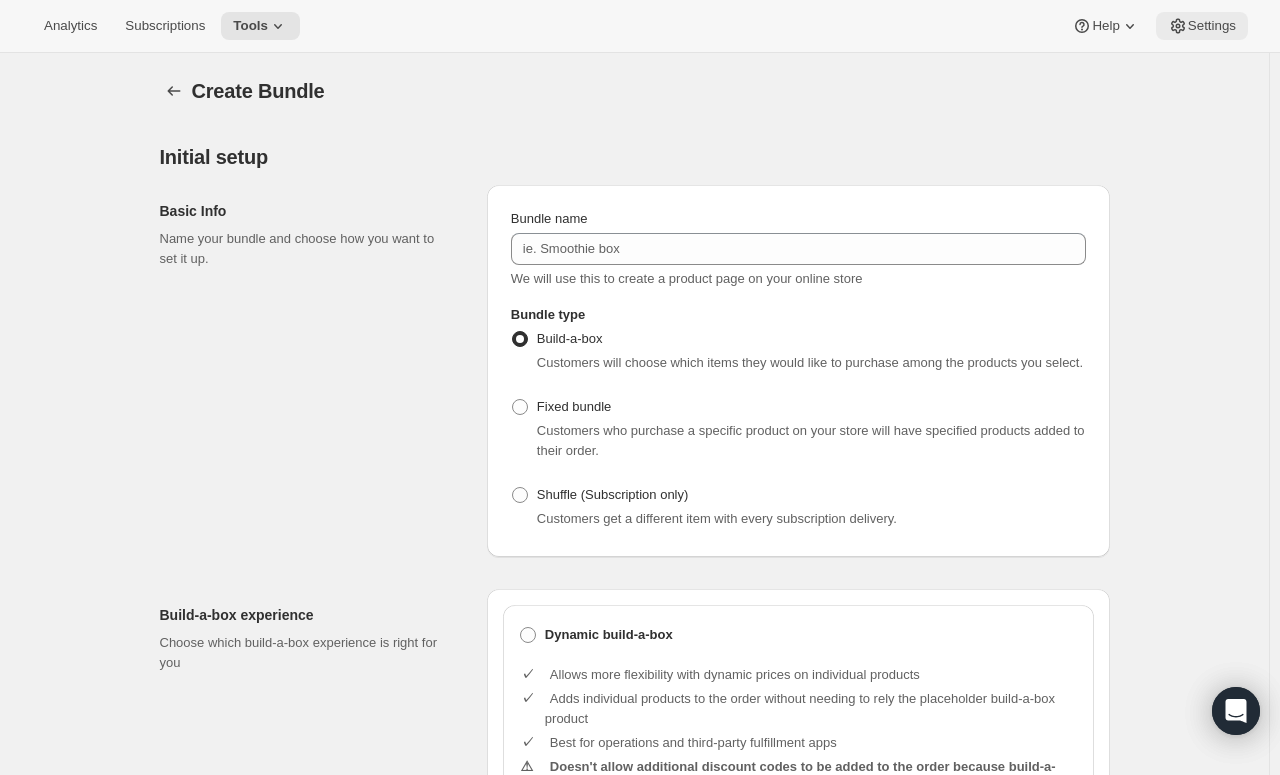 click 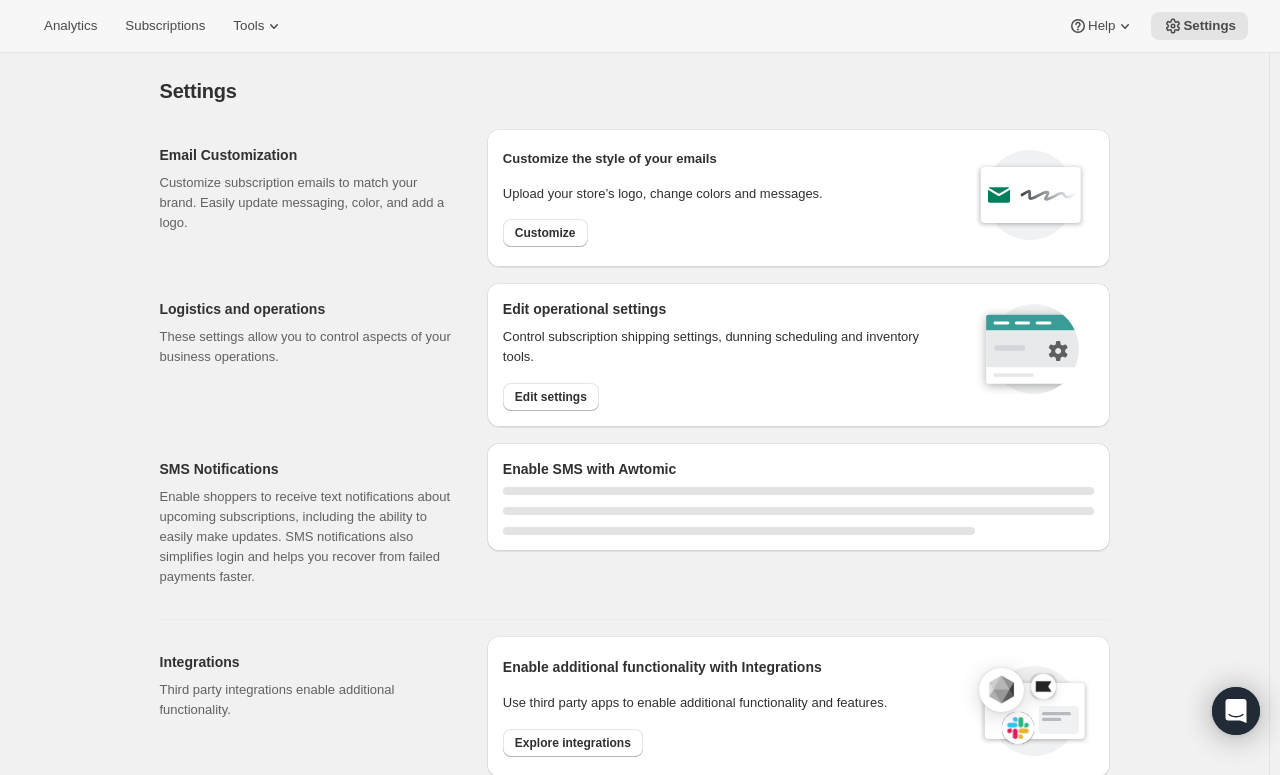 select on "01:00" 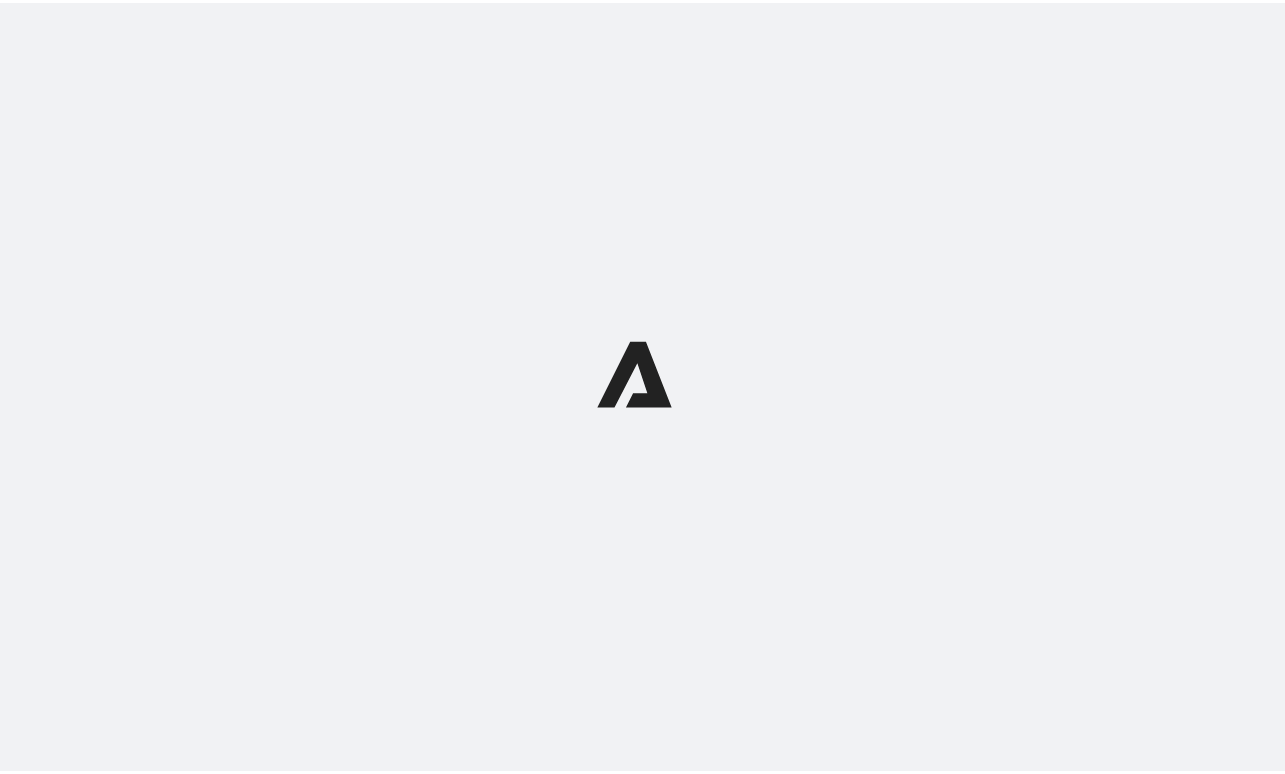 scroll, scrollTop: 0, scrollLeft: 0, axis: both 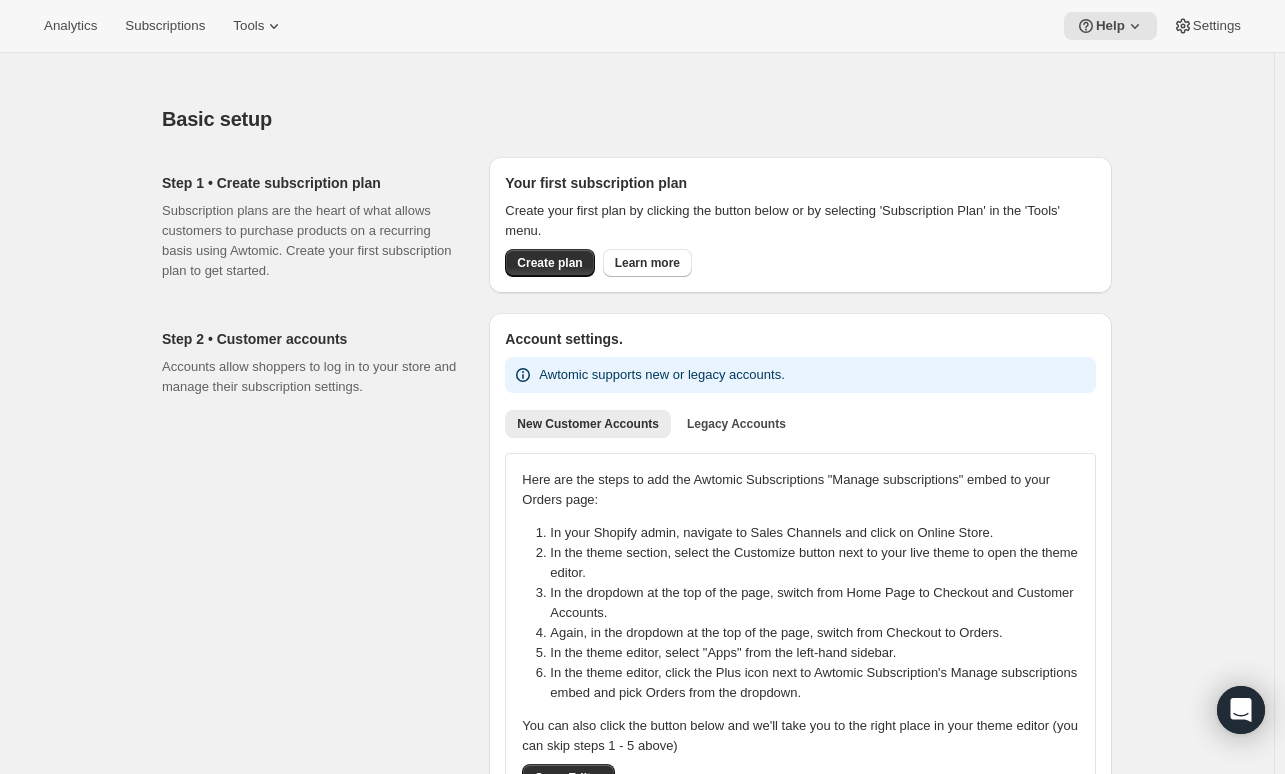click on "Basic setup. This page is ready Basic setup" at bounding box center (637, 119) 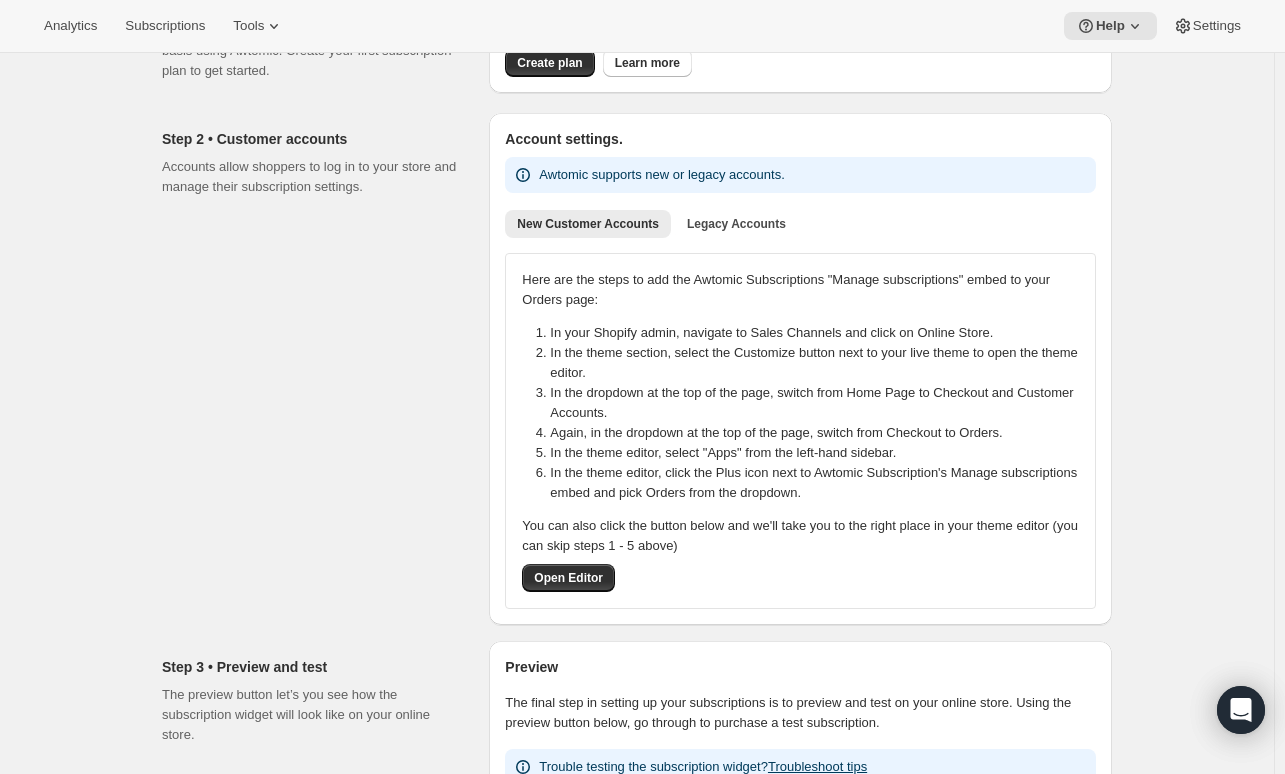 scroll, scrollTop: 0, scrollLeft: 0, axis: both 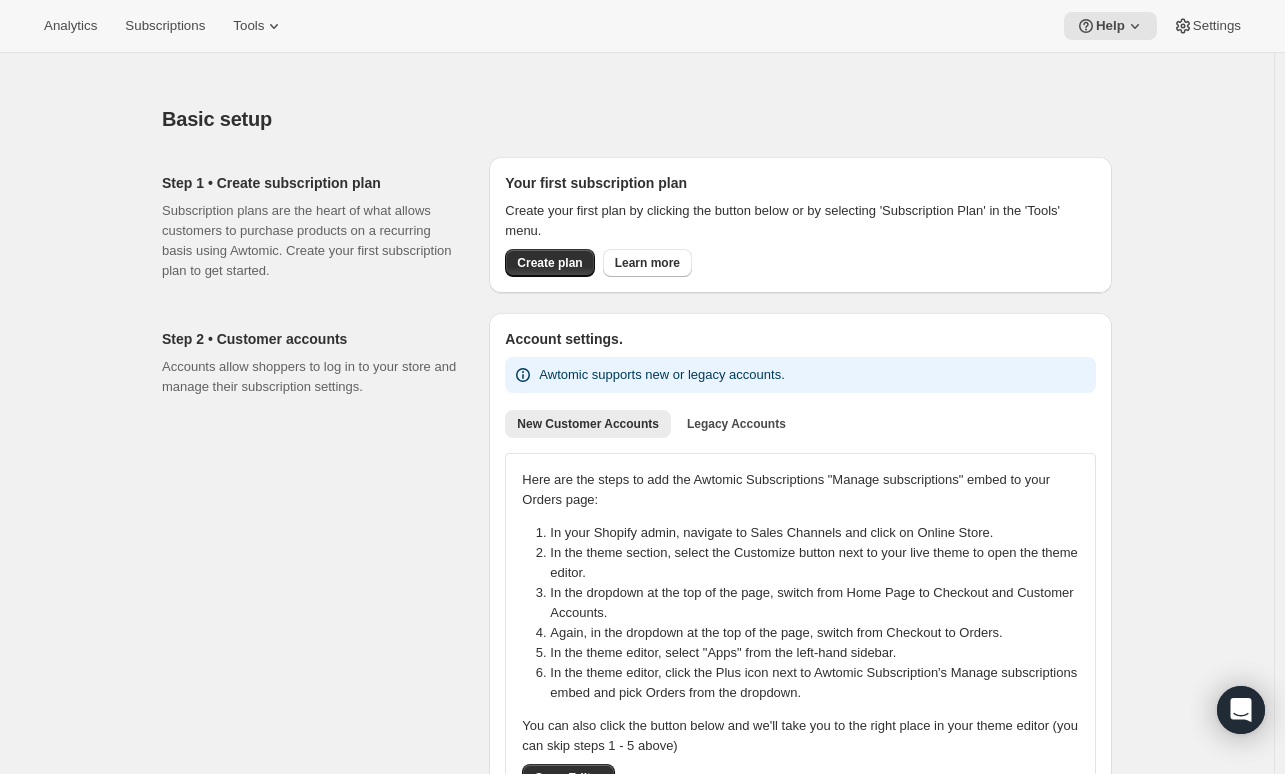 click on "Create your first plan by clicking the button below or by selecting 'Subscription Plan' in the 'Tools' menu." at bounding box center [800, 221] 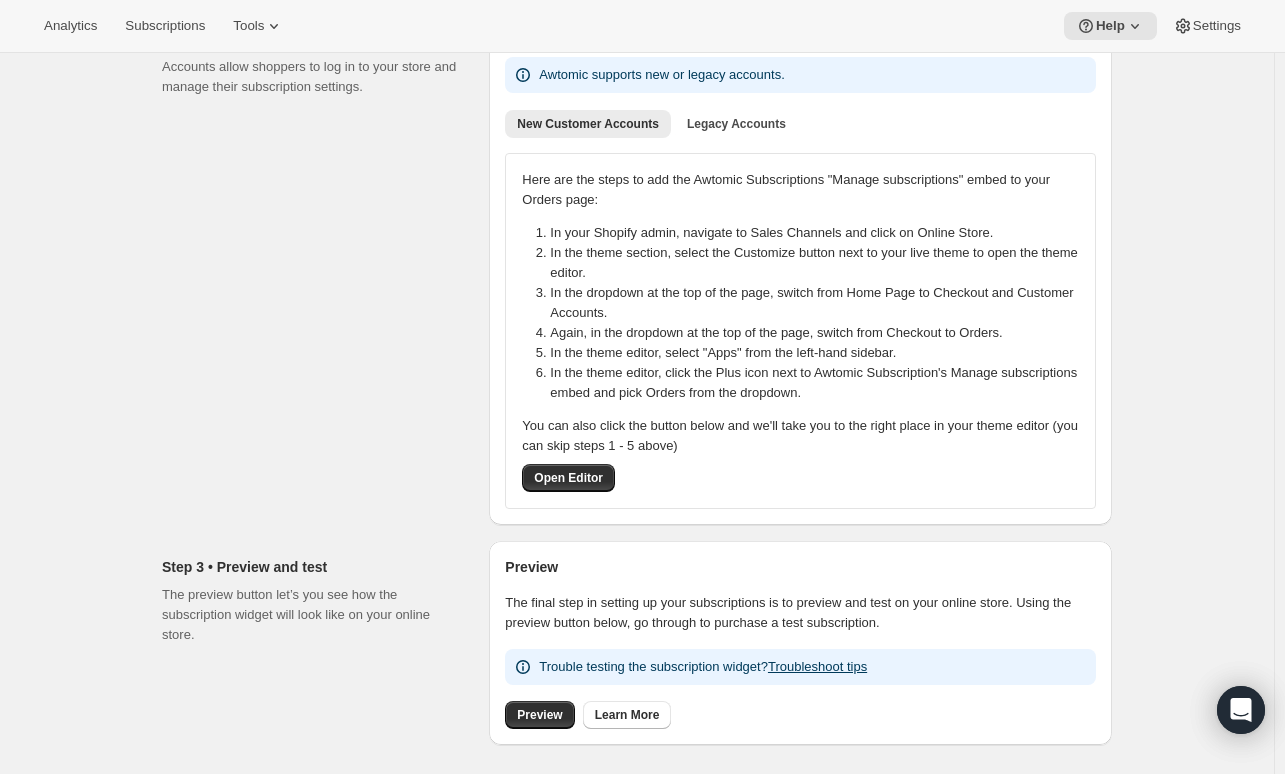 scroll, scrollTop: 100, scrollLeft: 0, axis: vertical 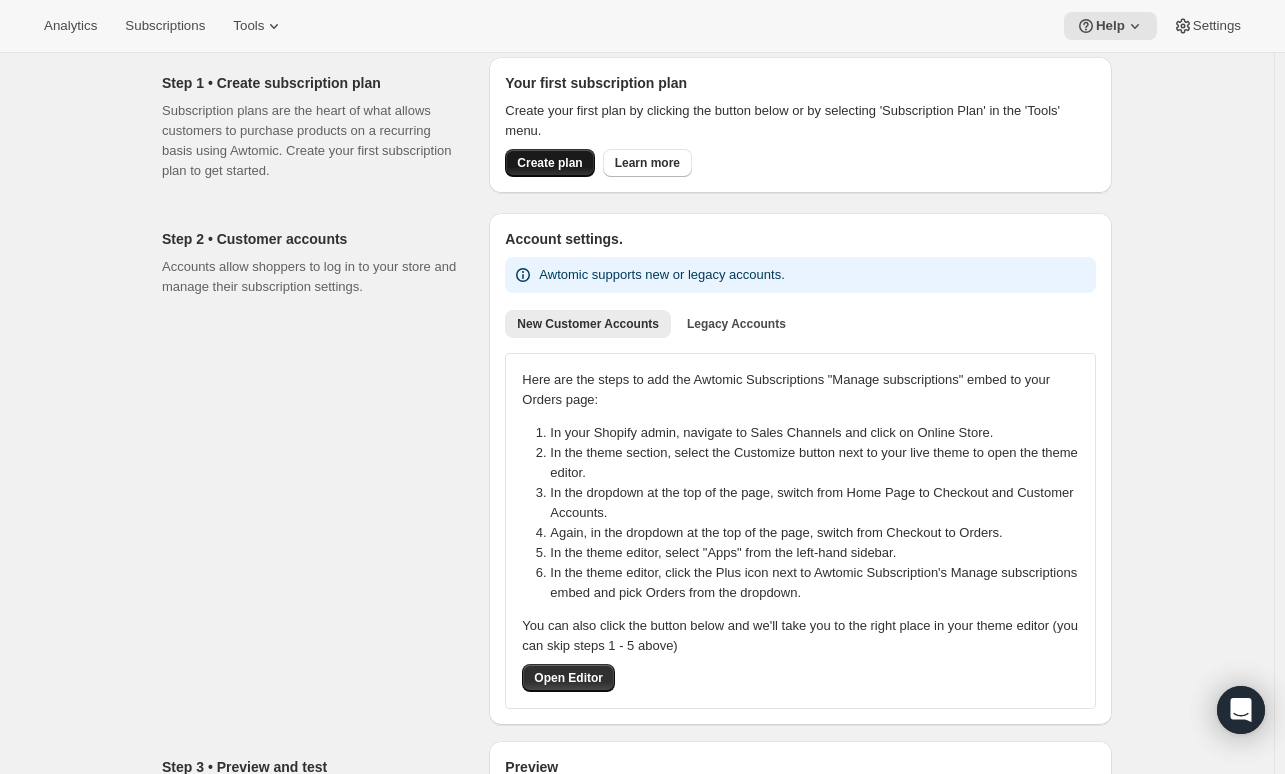click on "Create plan" at bounding box center (549, 163) 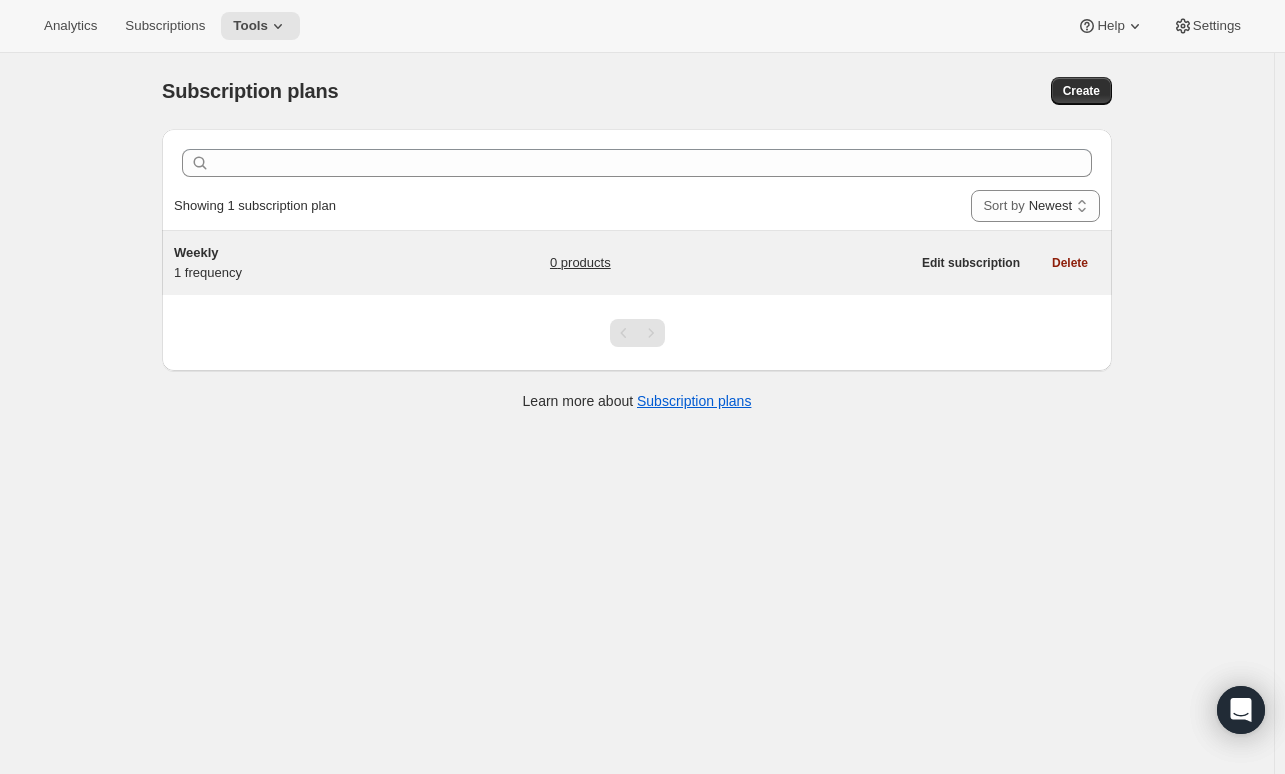 click on "0   products" at bounding box center (730, 263) 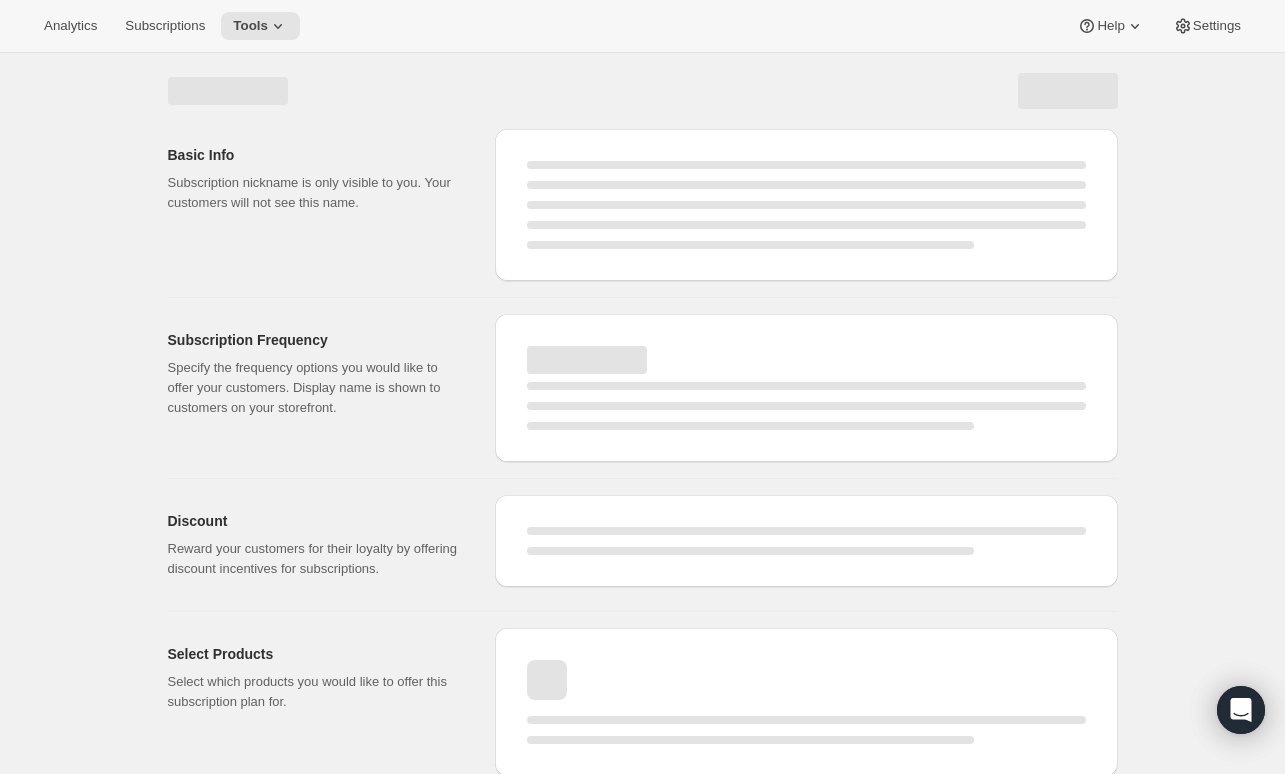 select on "WEEK" 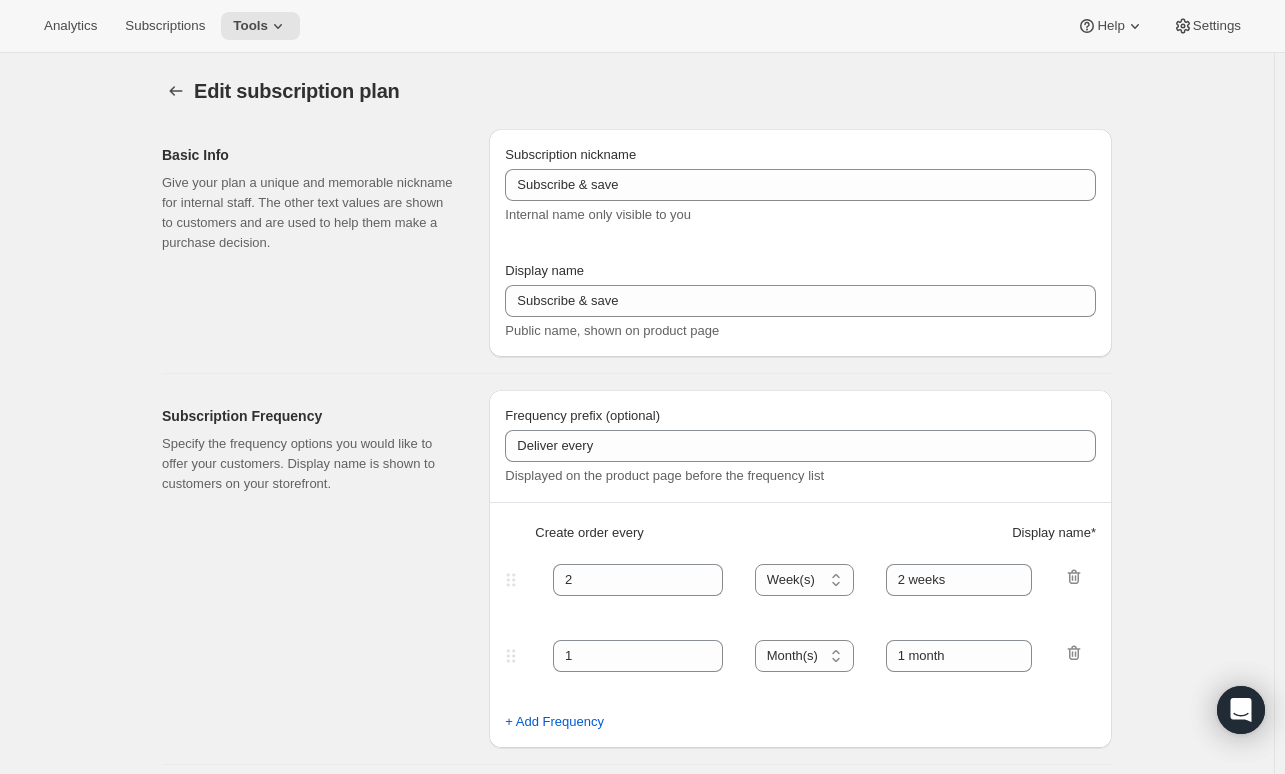 type on "Weekly" 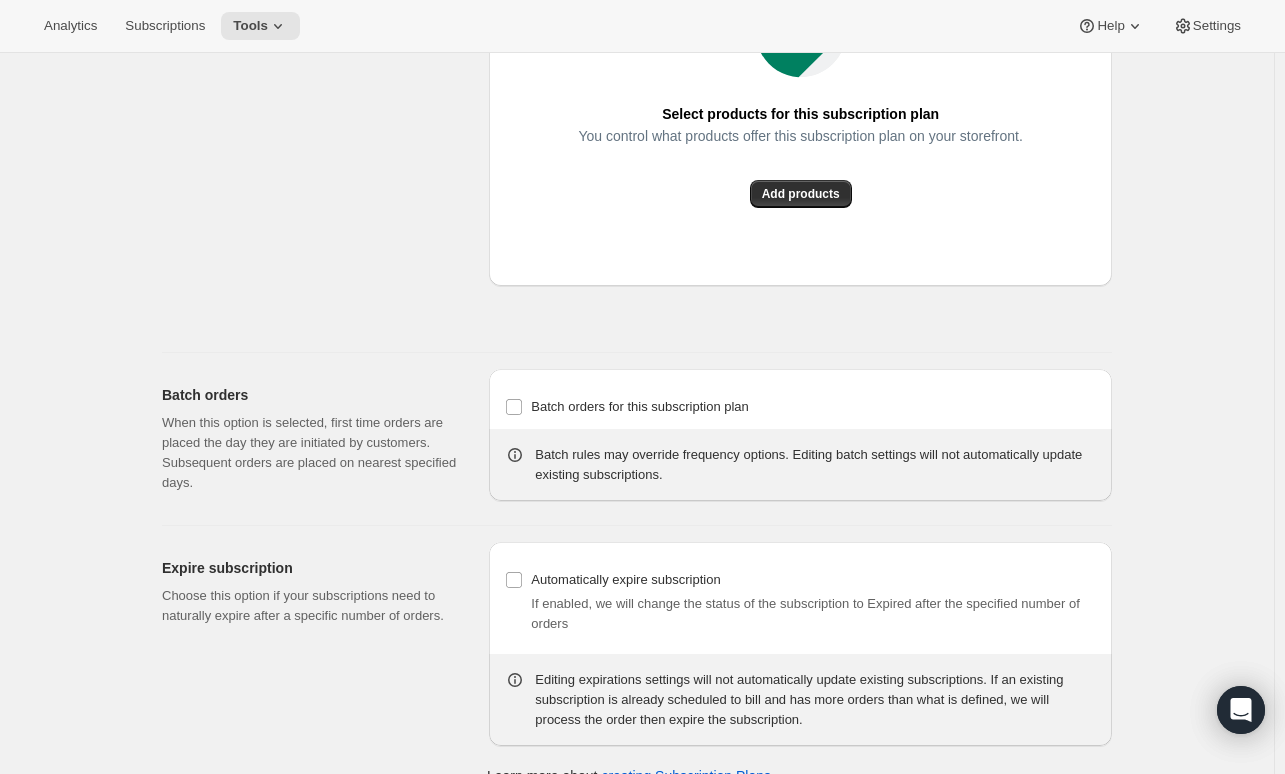 scroll, scrollTop: 1329, scrollLeft: 0, axis: vertical 